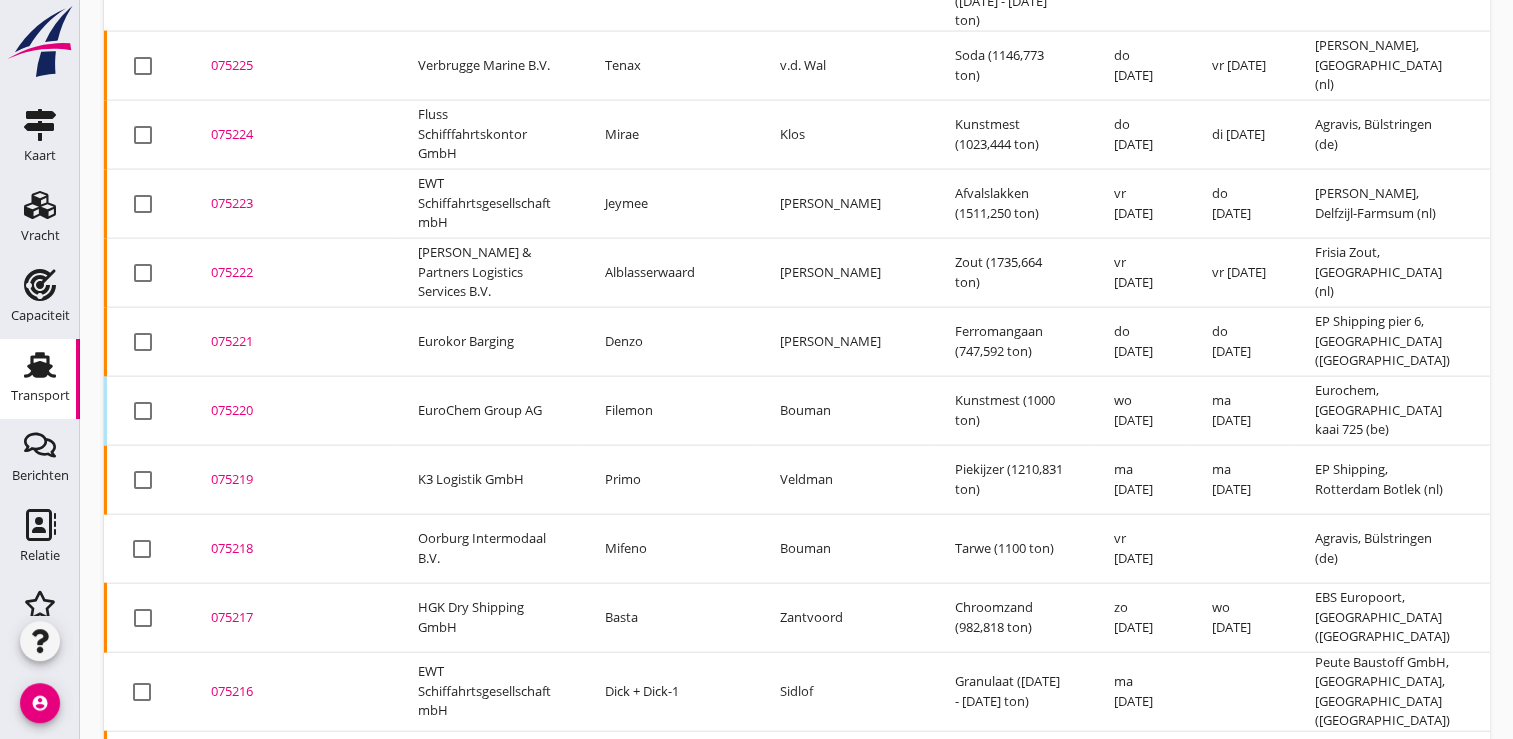 scroll, scrollTop: 2884, scrollLeft: 0, axis: vertical 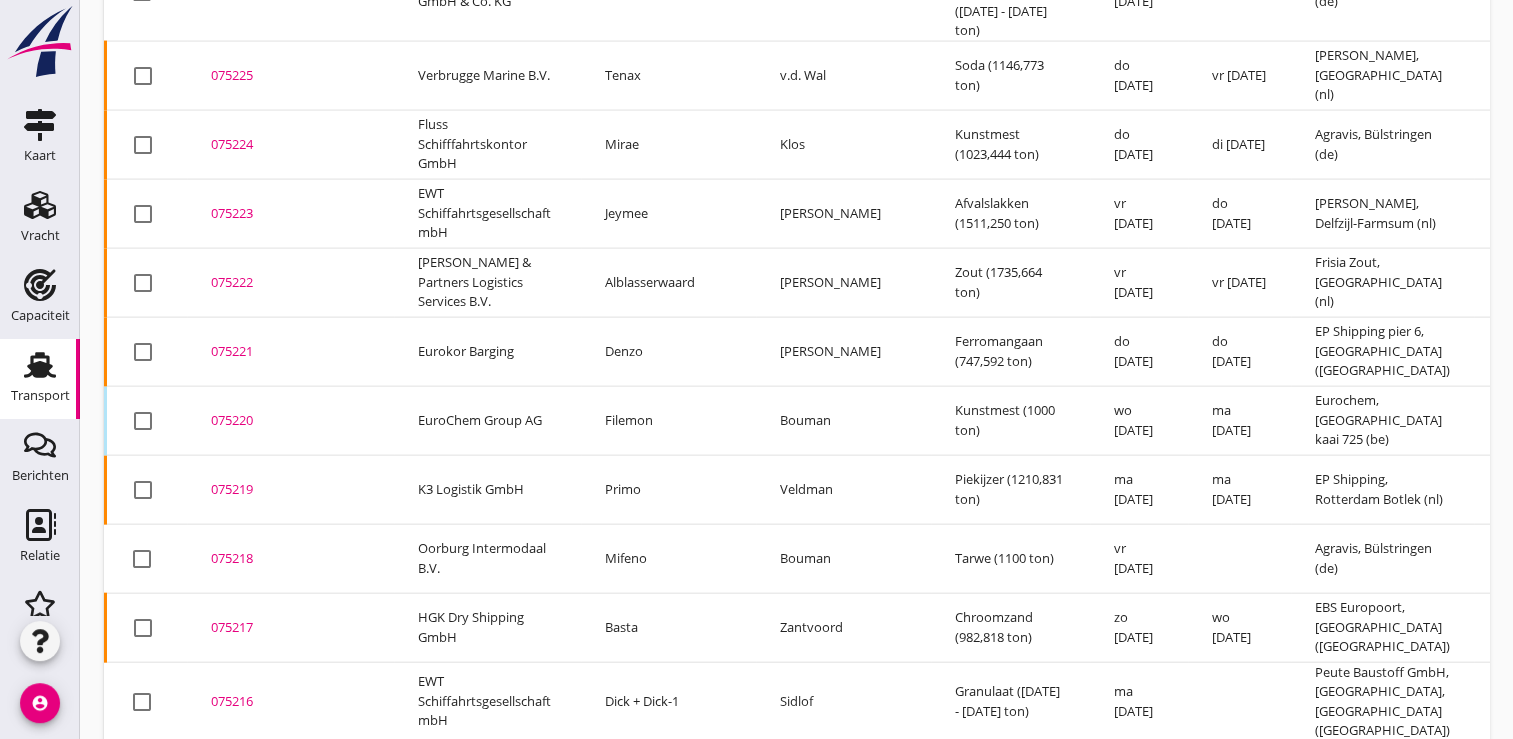click on "075216" at bounding box center (290, 702) 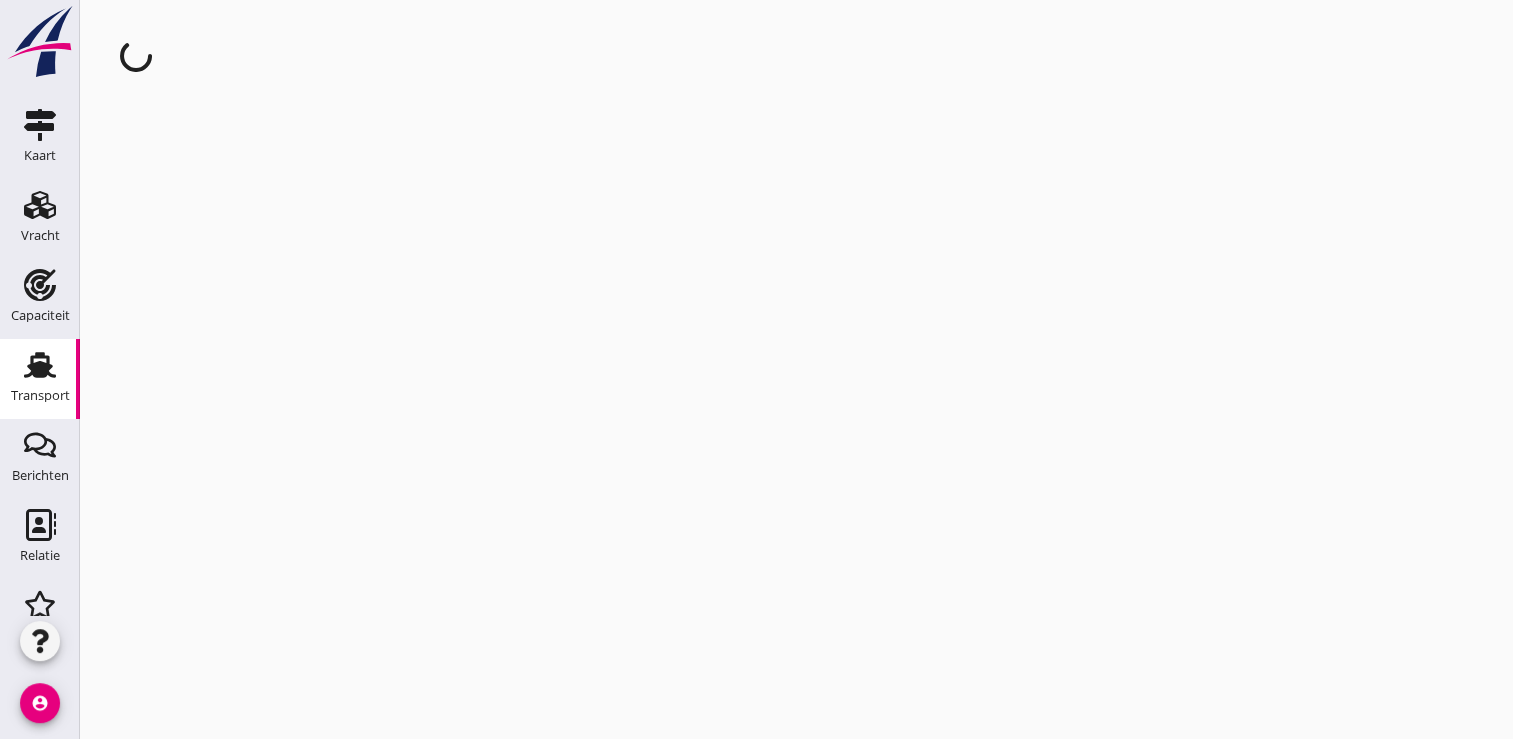 scroll, scrollTop: 0, scrollLeft: 0, axis: both 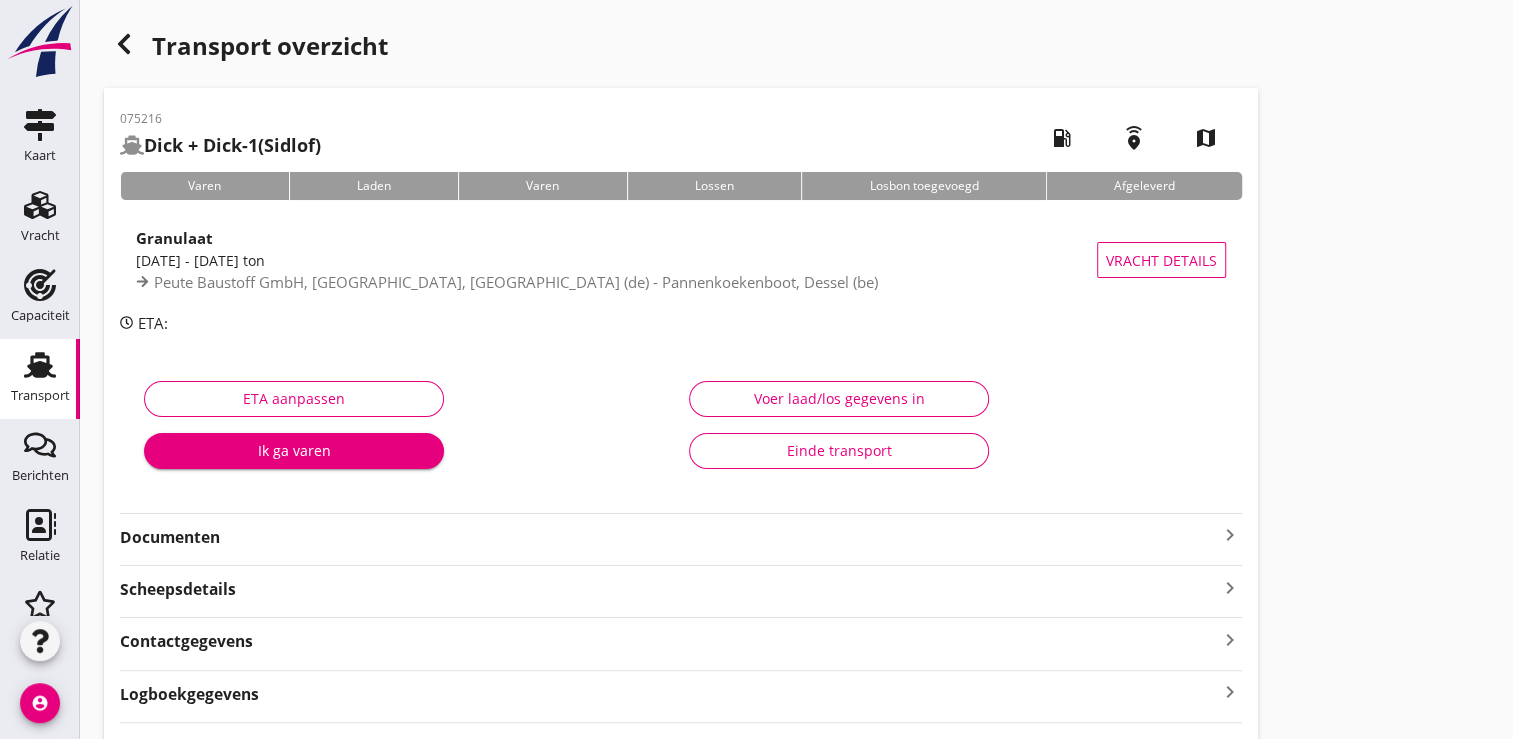 click on "Ik ga varen" at bounding box center (294, 450) 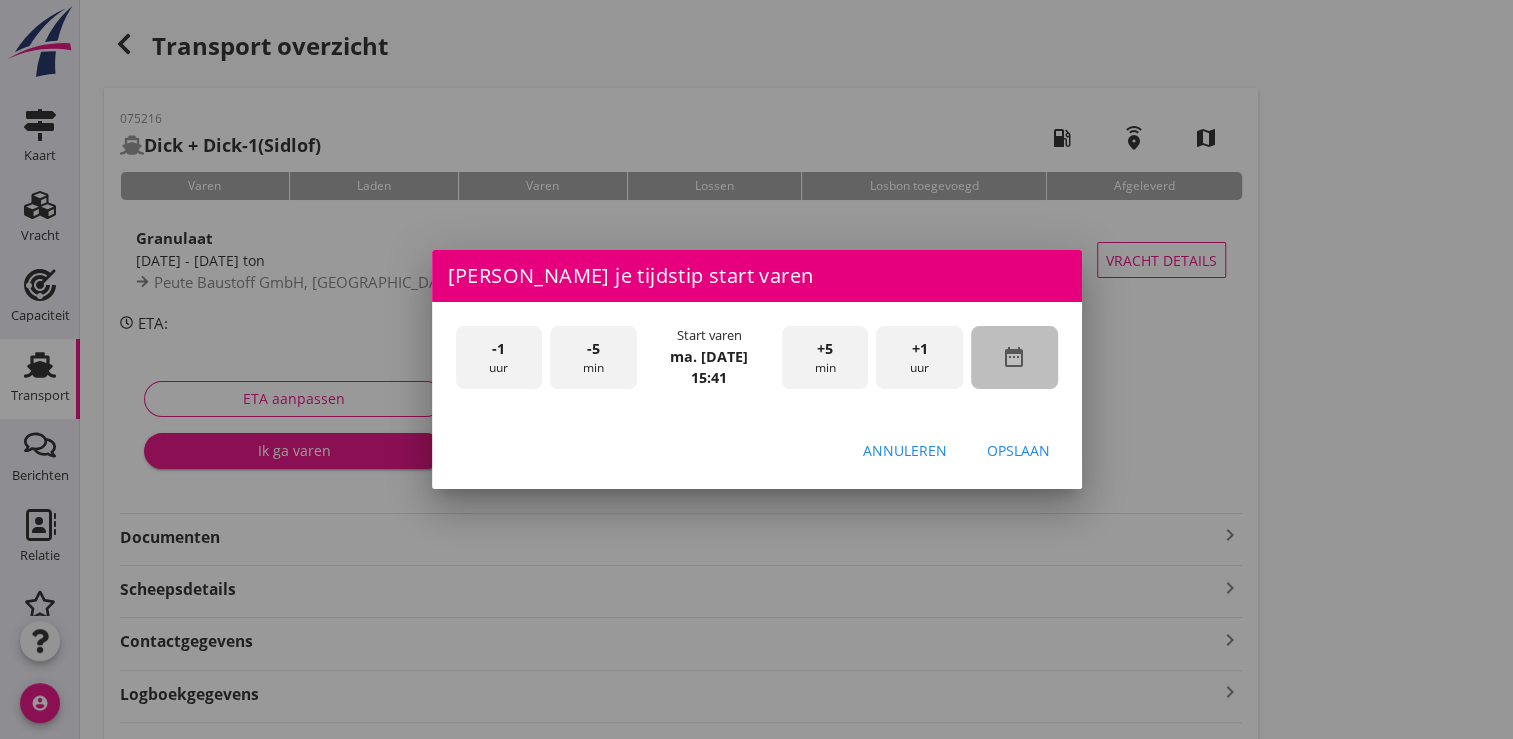 click on "date_range" at bounding box center (1014, 357) 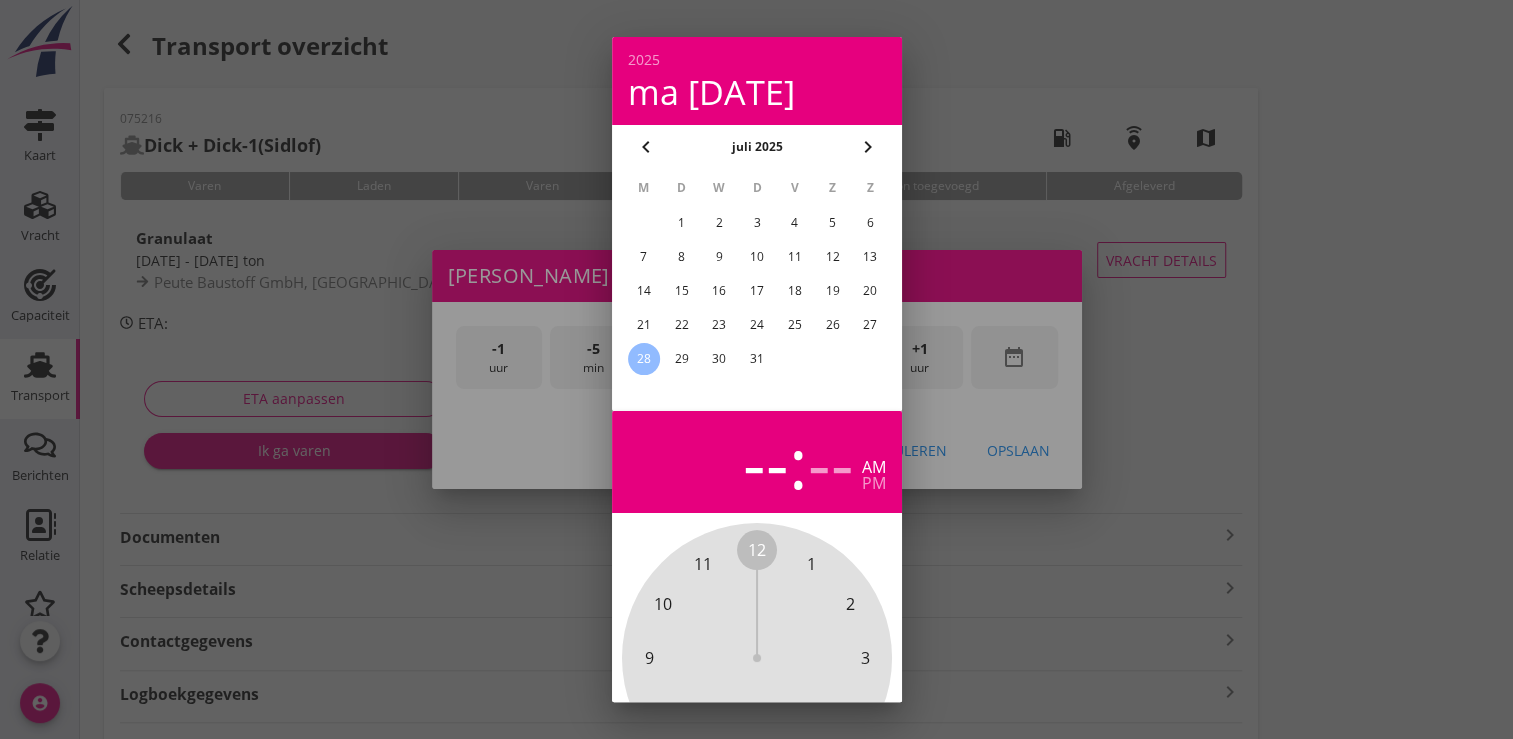 click on "26" at bounding box center [832, 325] 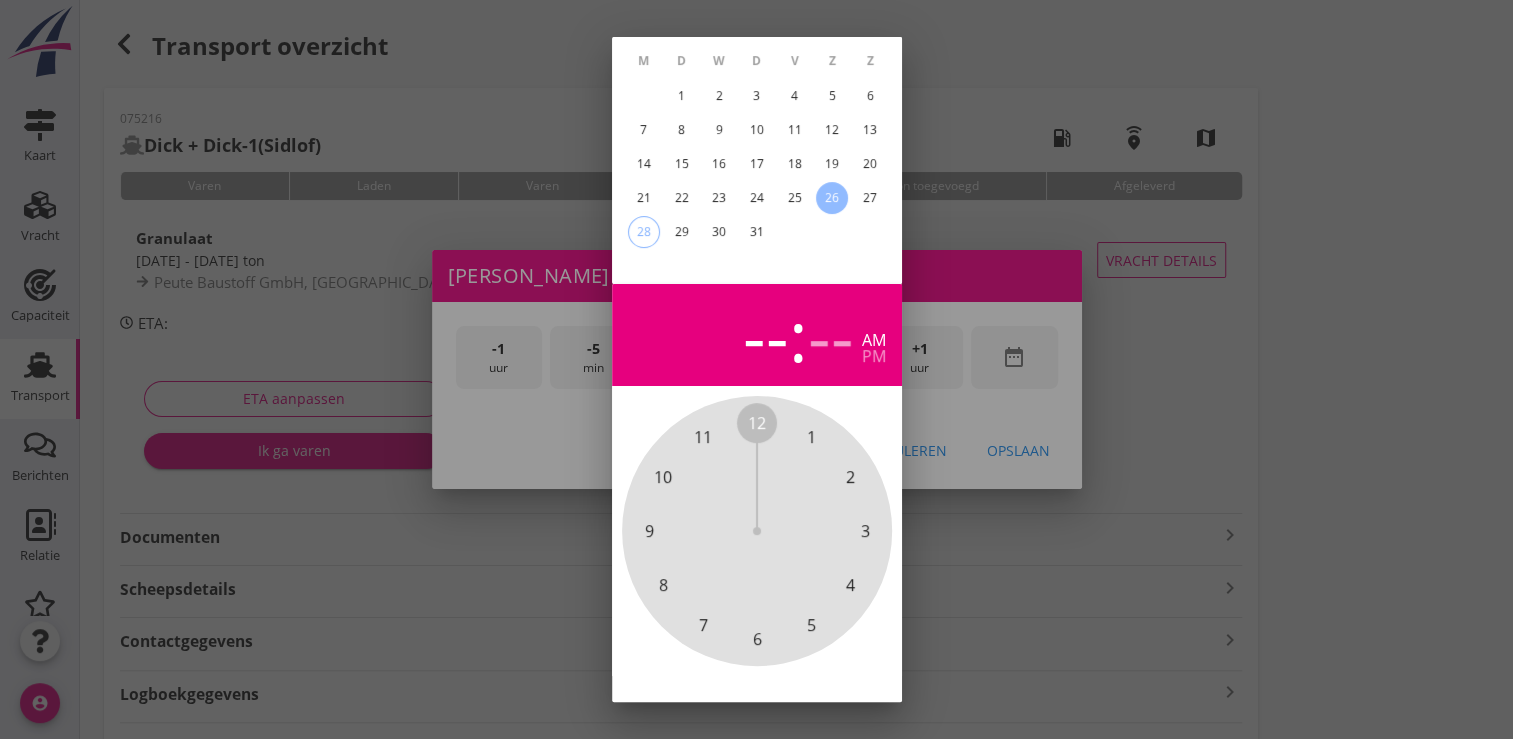 scroll, scrollTop: 185, scrollLeft: 0, axis: vertical 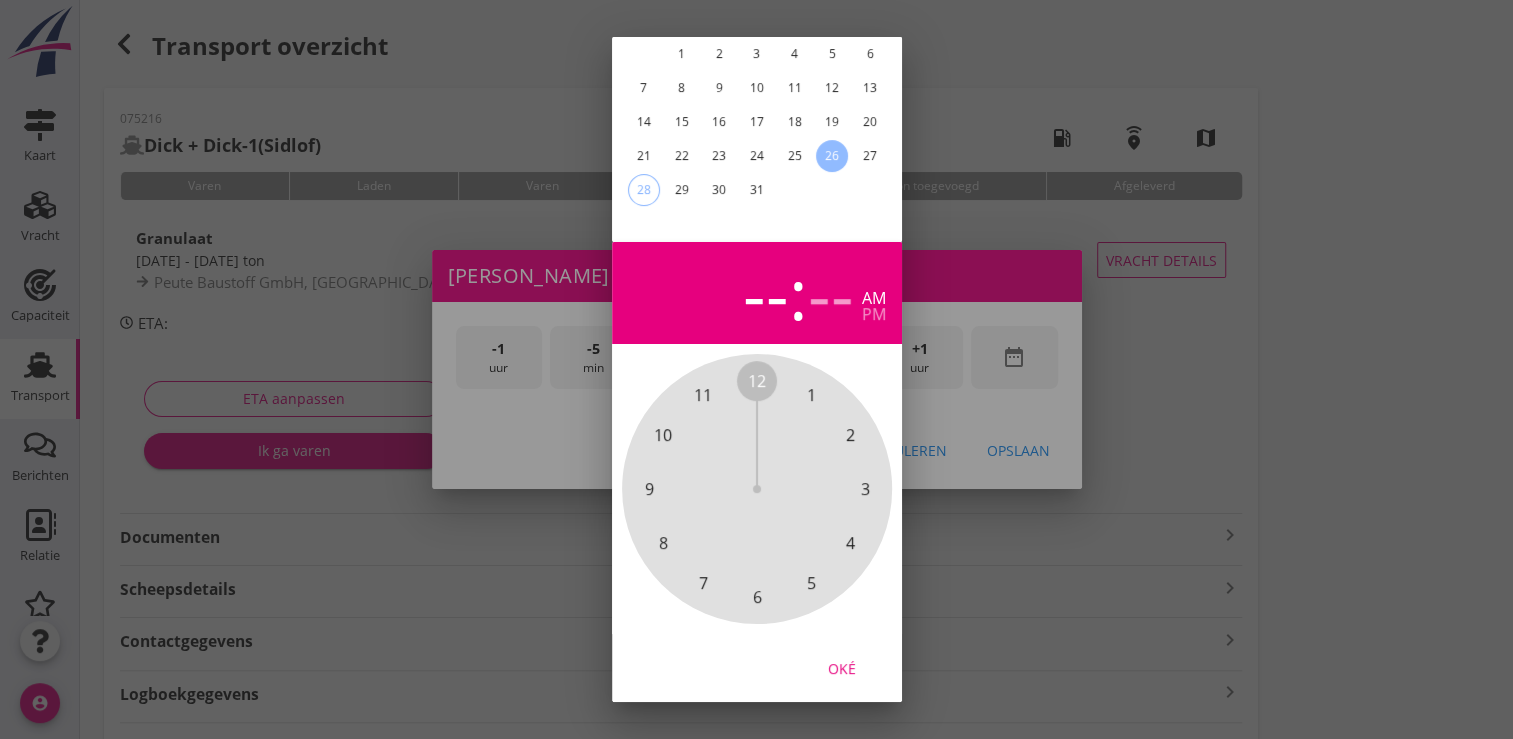 click on "Oké" at bounding box center [842, 667] 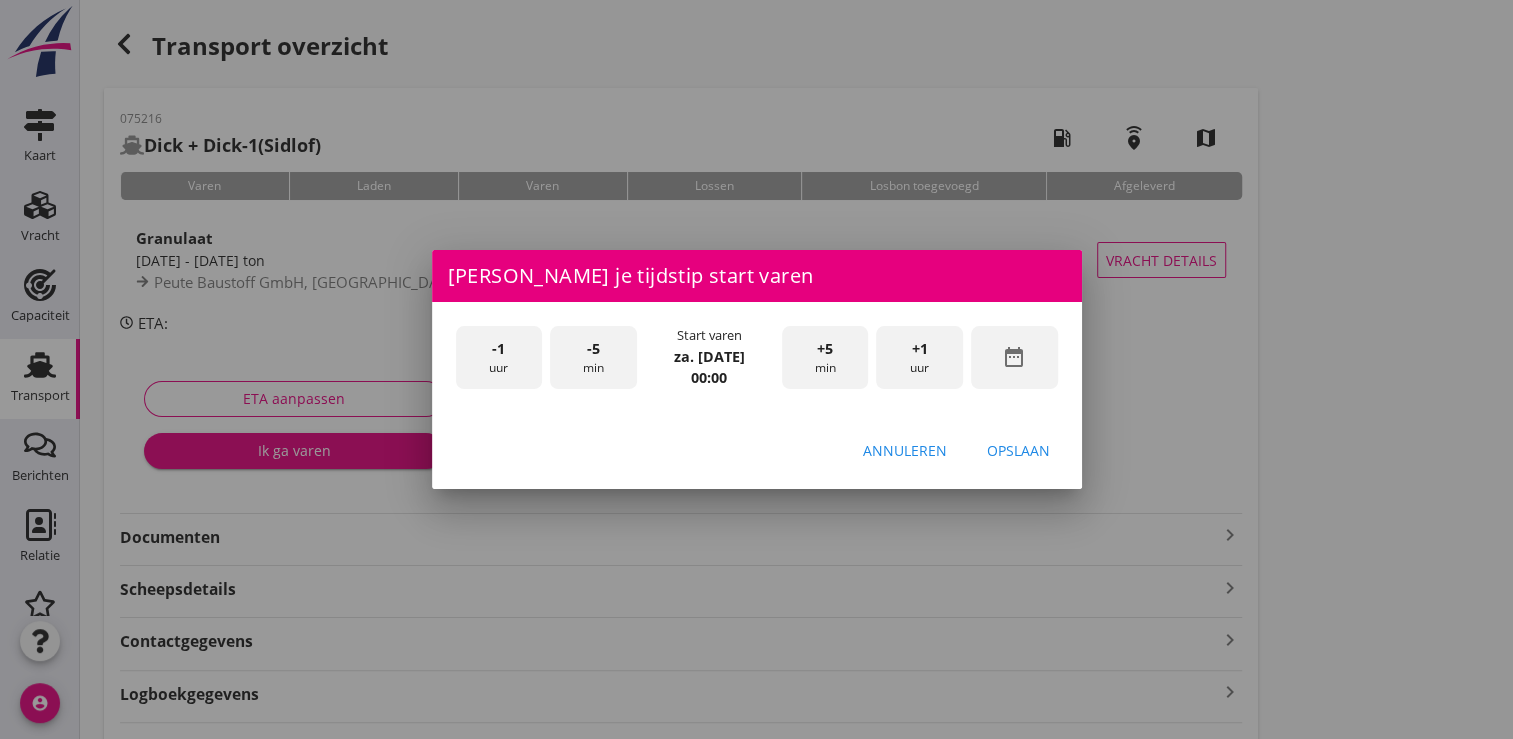 click on "+1  uur" at bounding box center [919, 357] 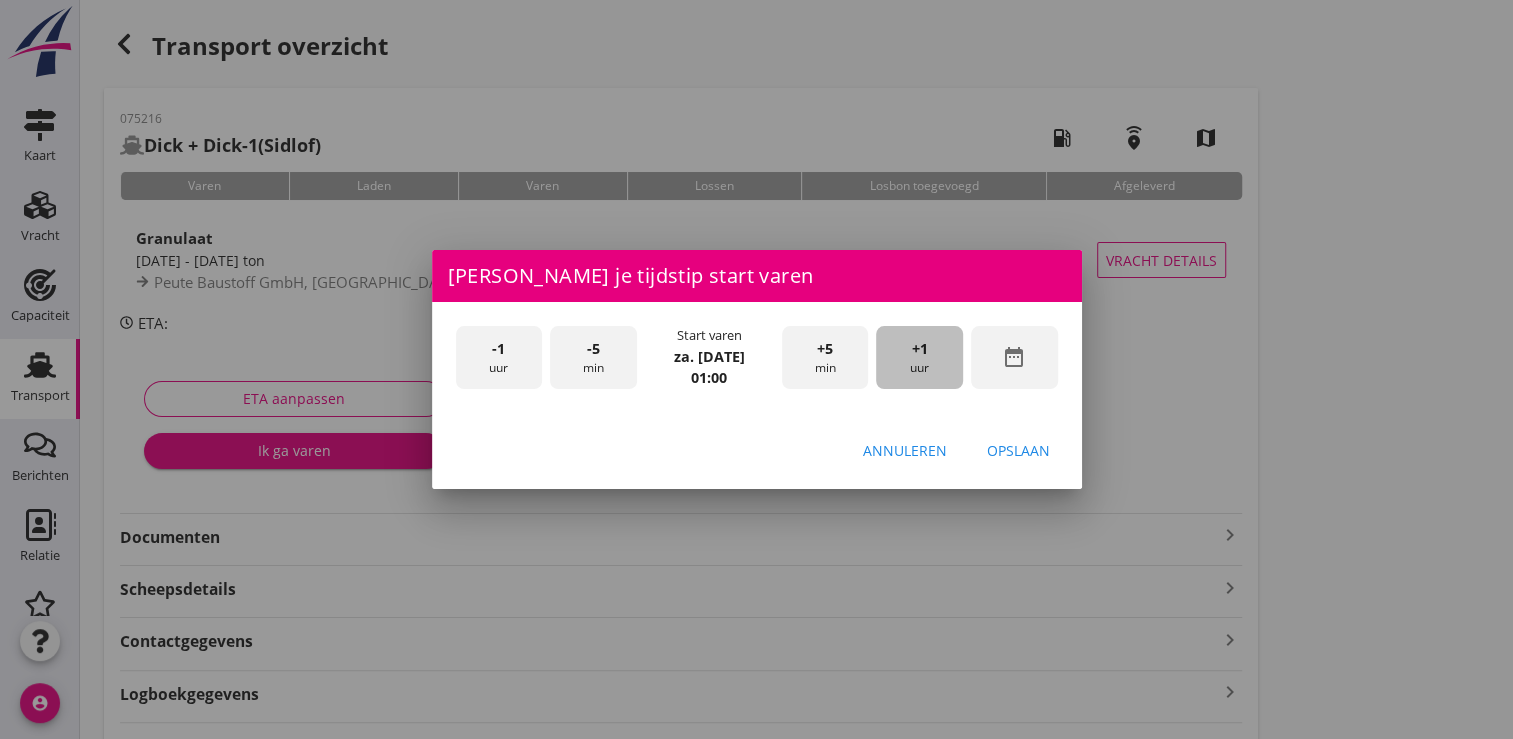 click on "+1  uur" at bounding box center [919, 357] 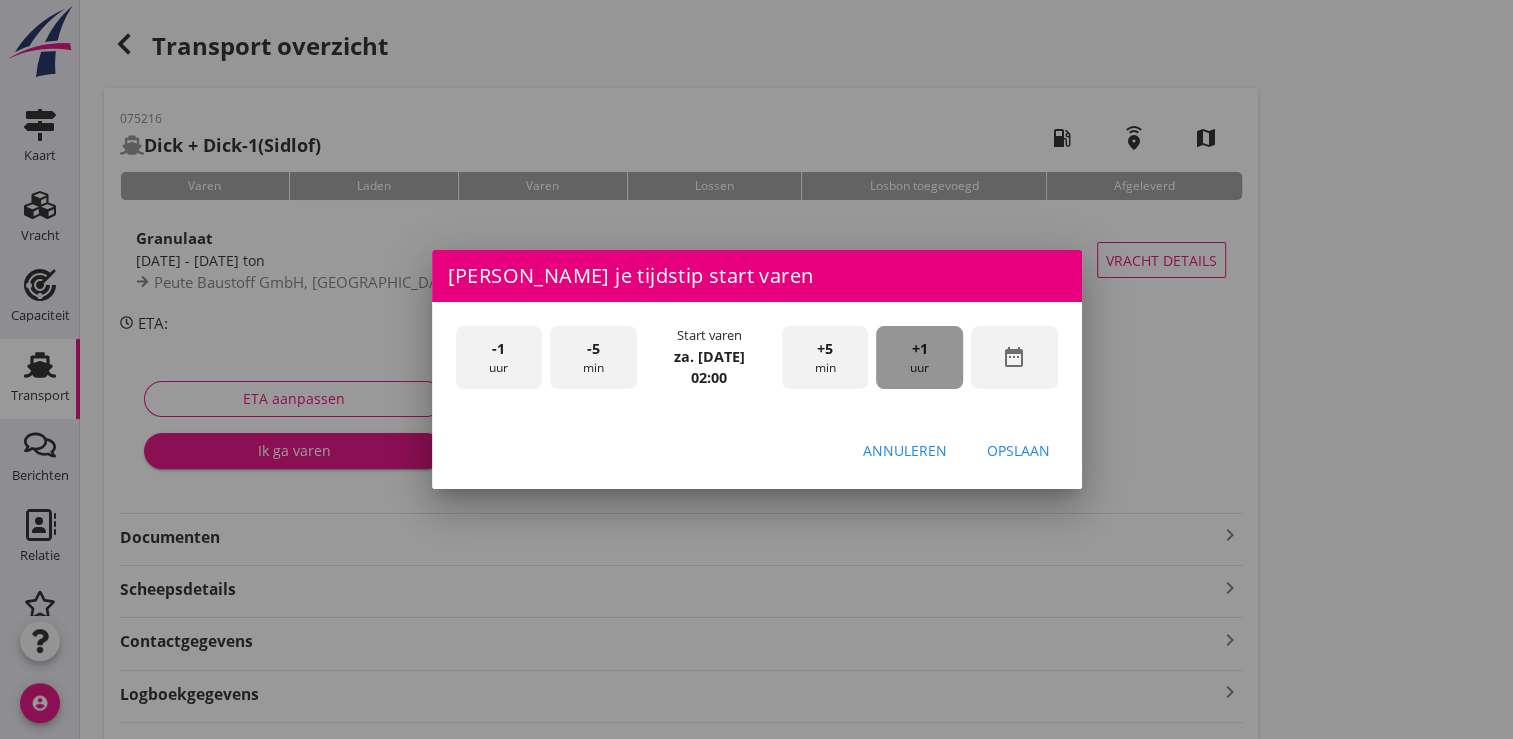 click on "+1  uur" at bounding box center (919, 357) 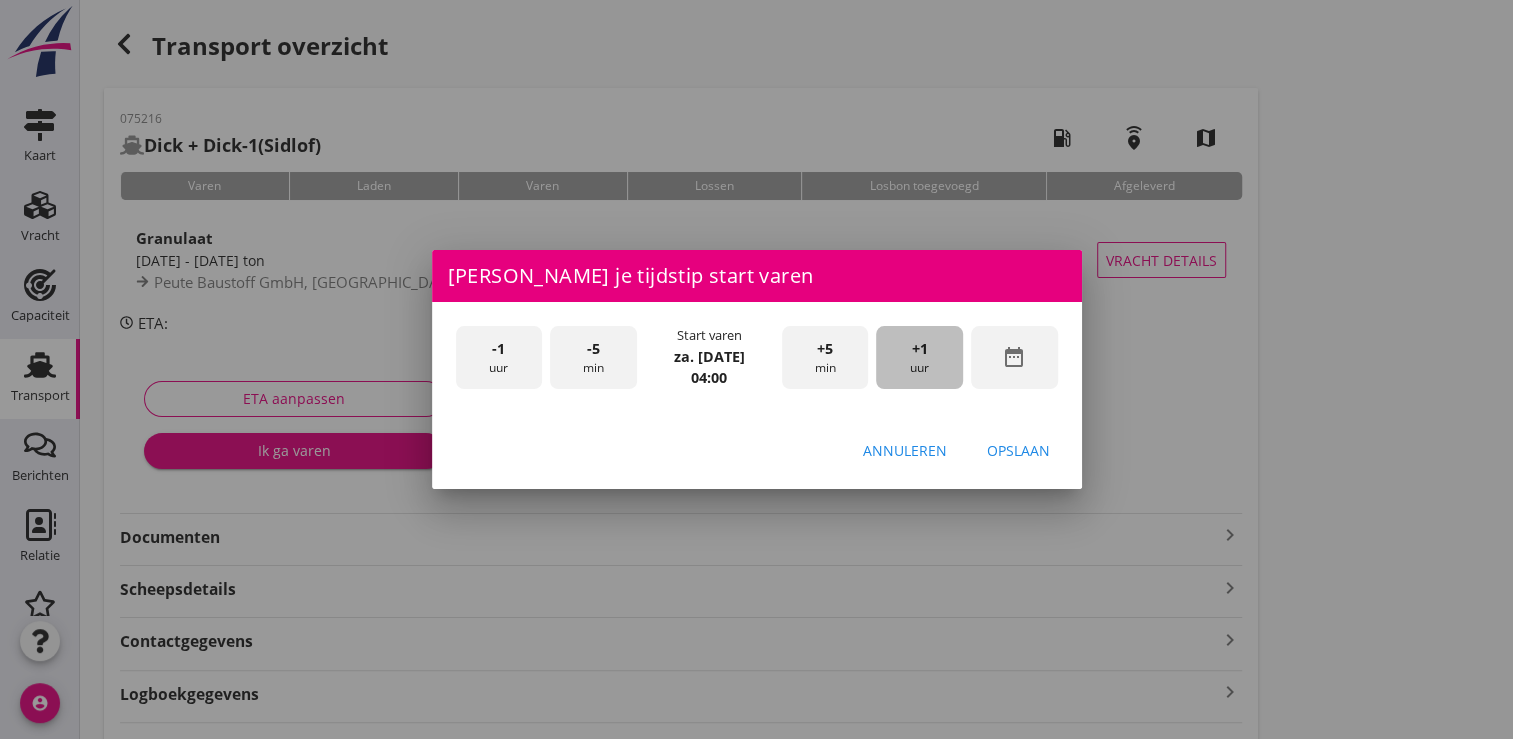 click on "+1  uur" at bounding box center [919, 357] 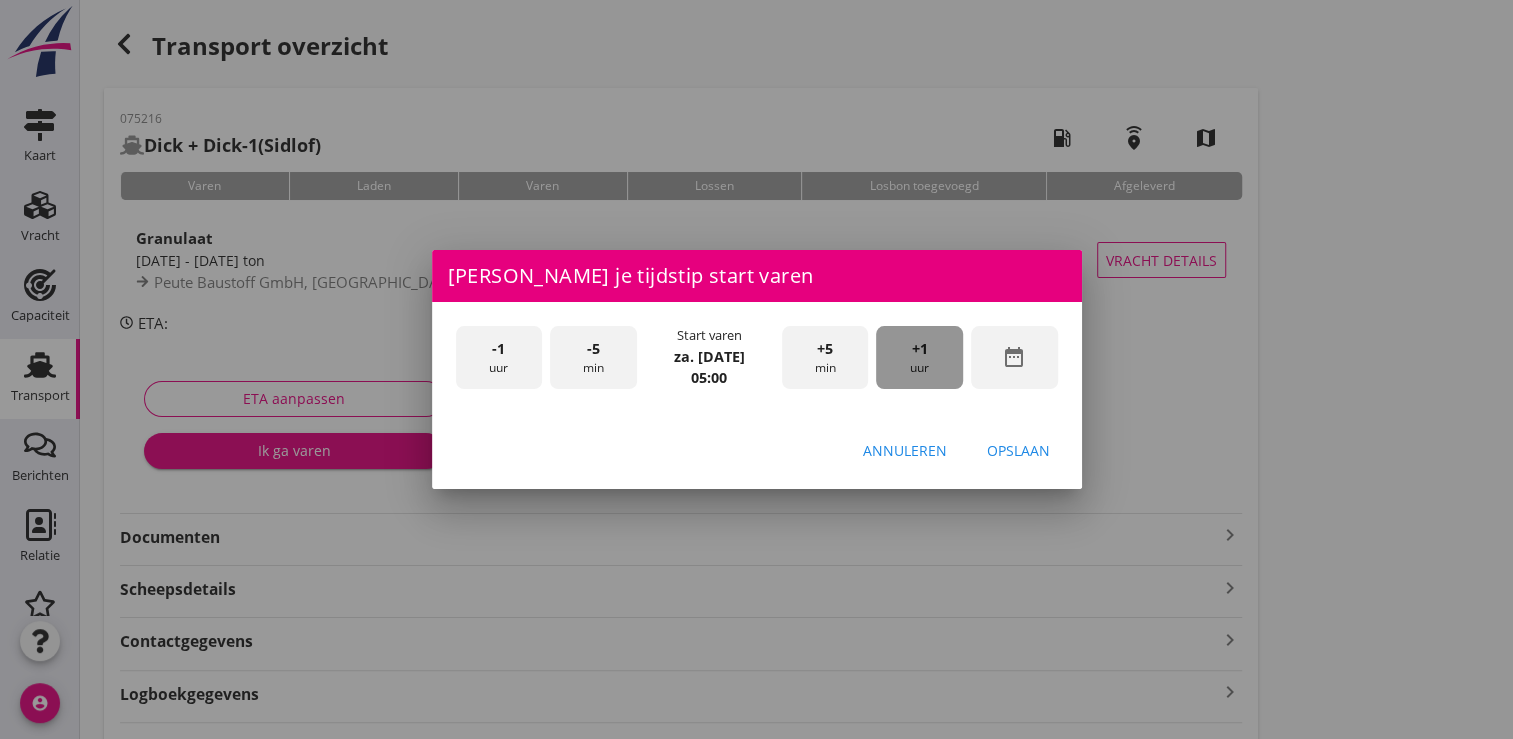 click on "+1  uur" at bounding box center [919, 357] 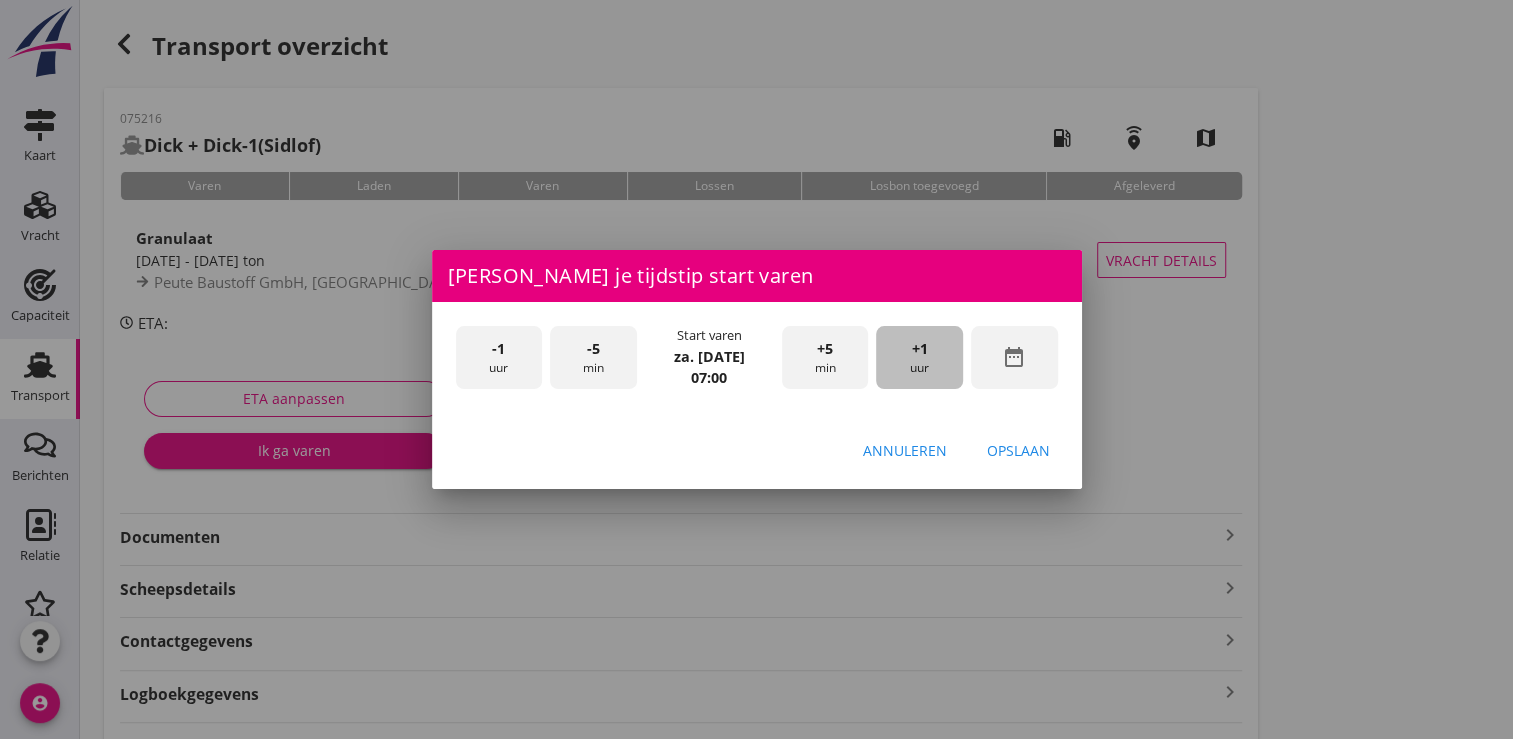 click on "+1  uur" at bounding box center [919, 357] 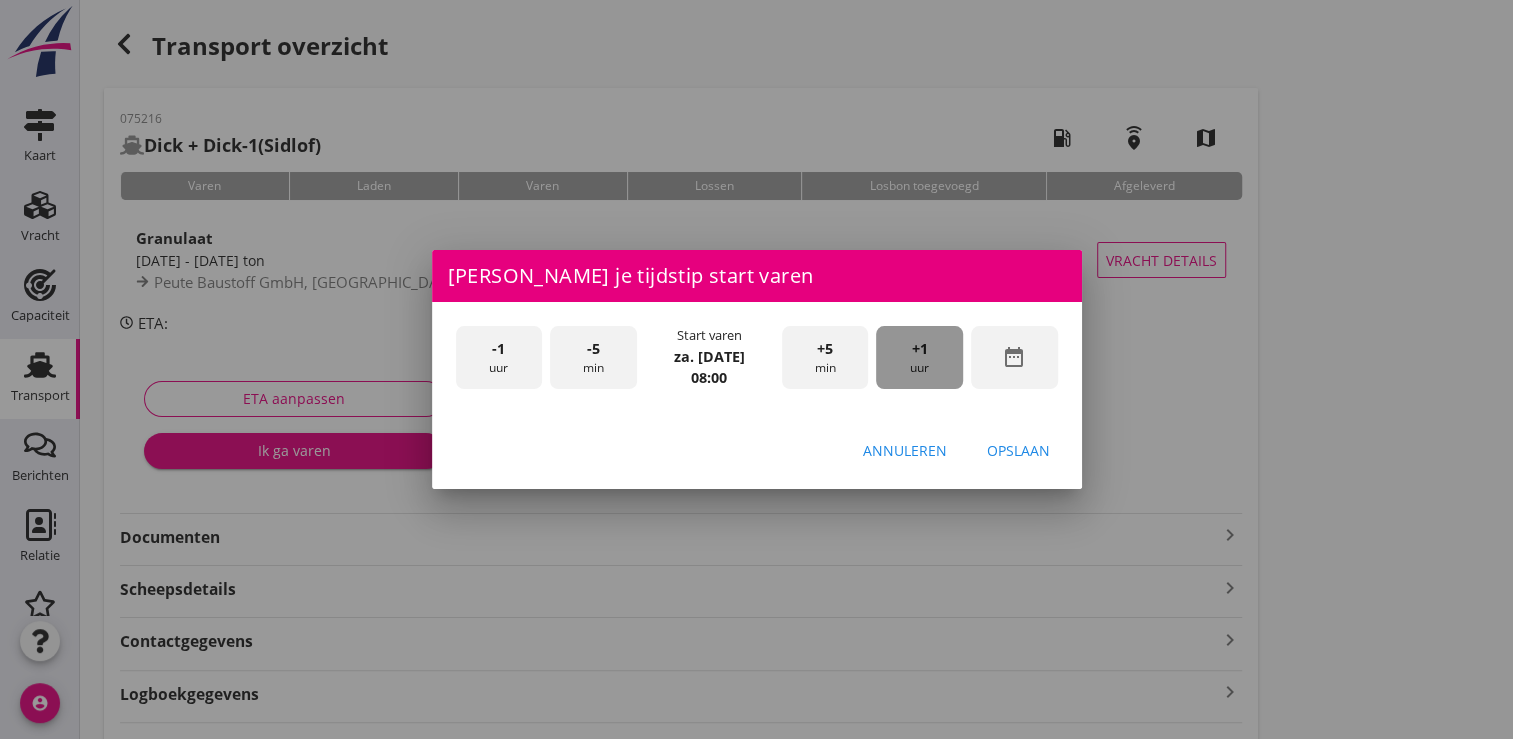 click on "+1  uur" at bounding box center (919, 357) 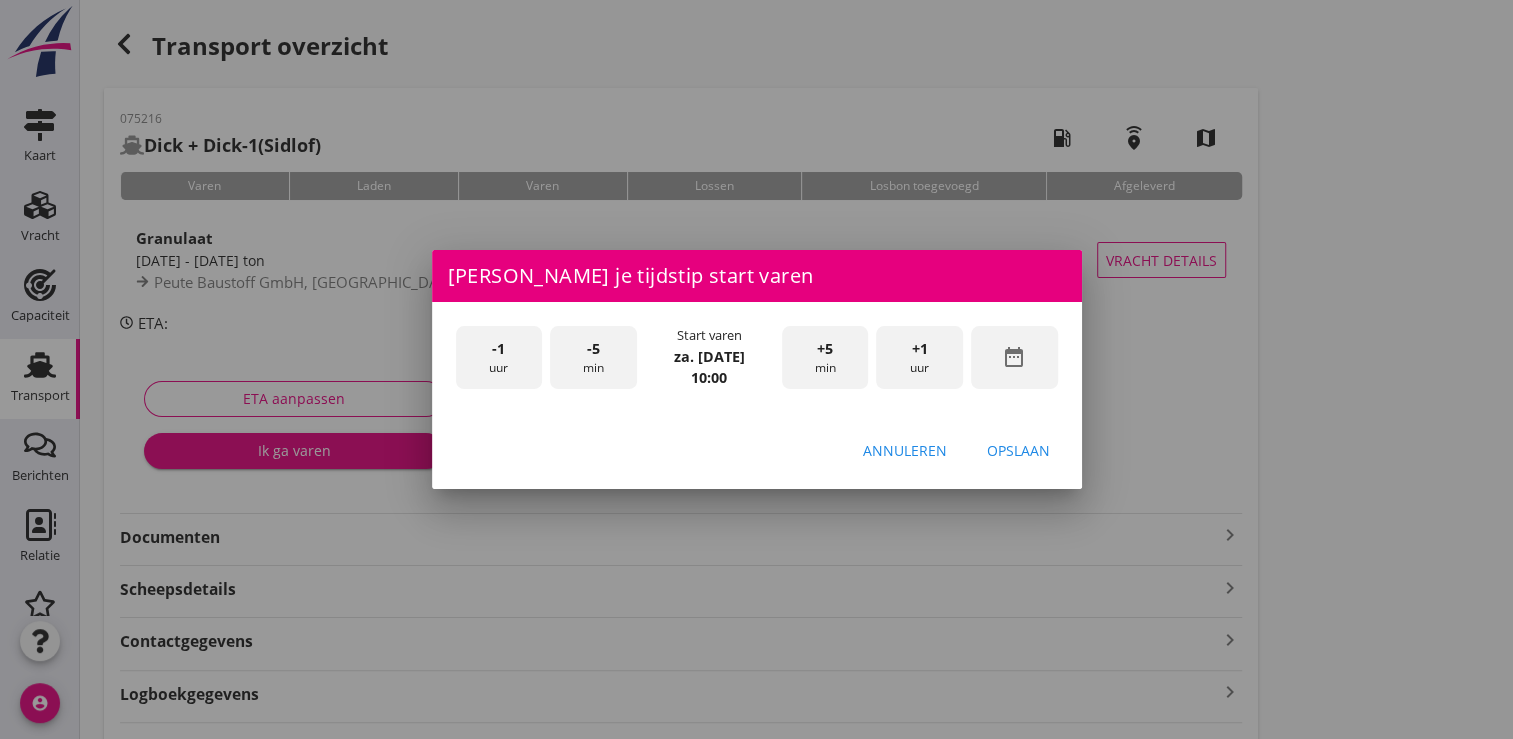 click on "Opslaan" at bounding box center [1018, 450] 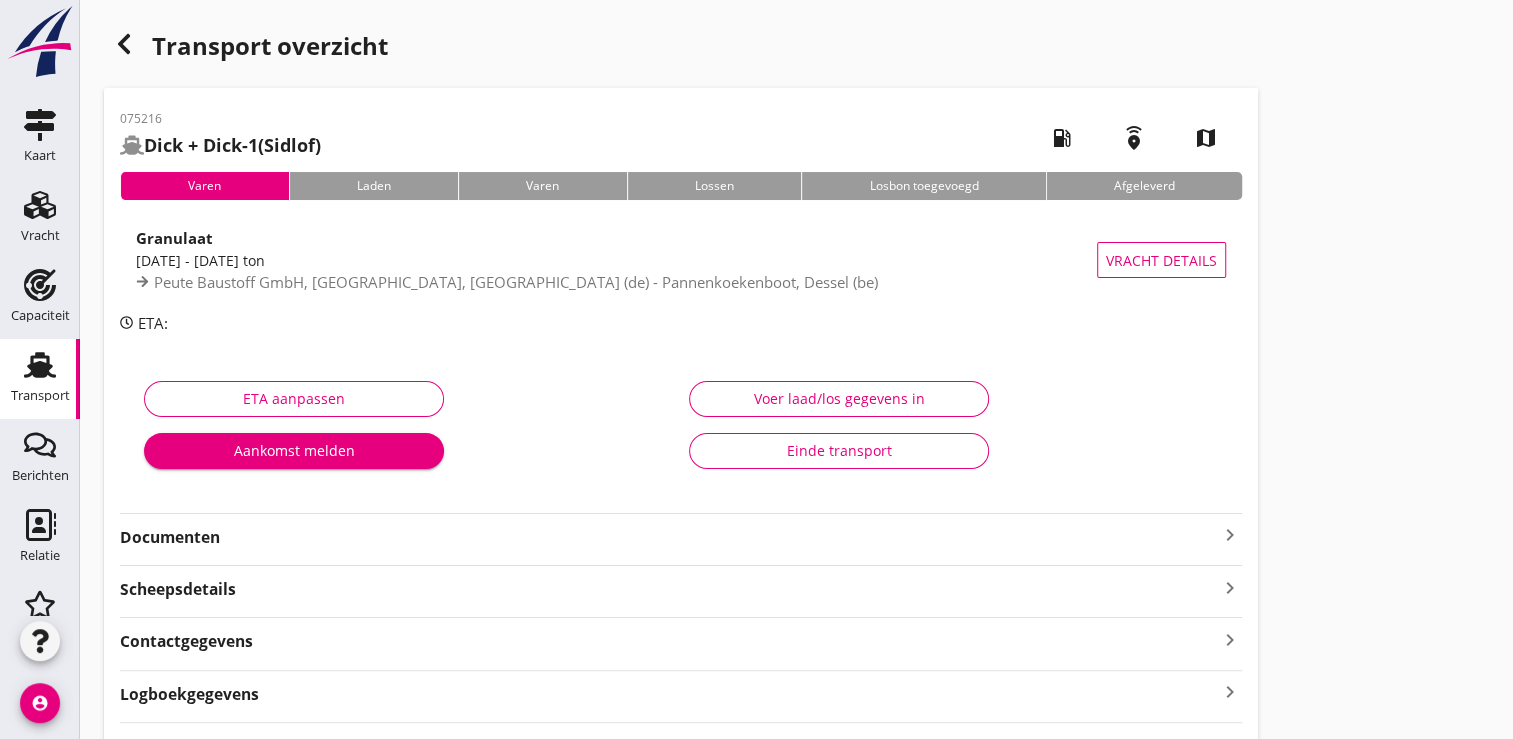 click on "Aankomst melden" at bounding box center (294, 450) 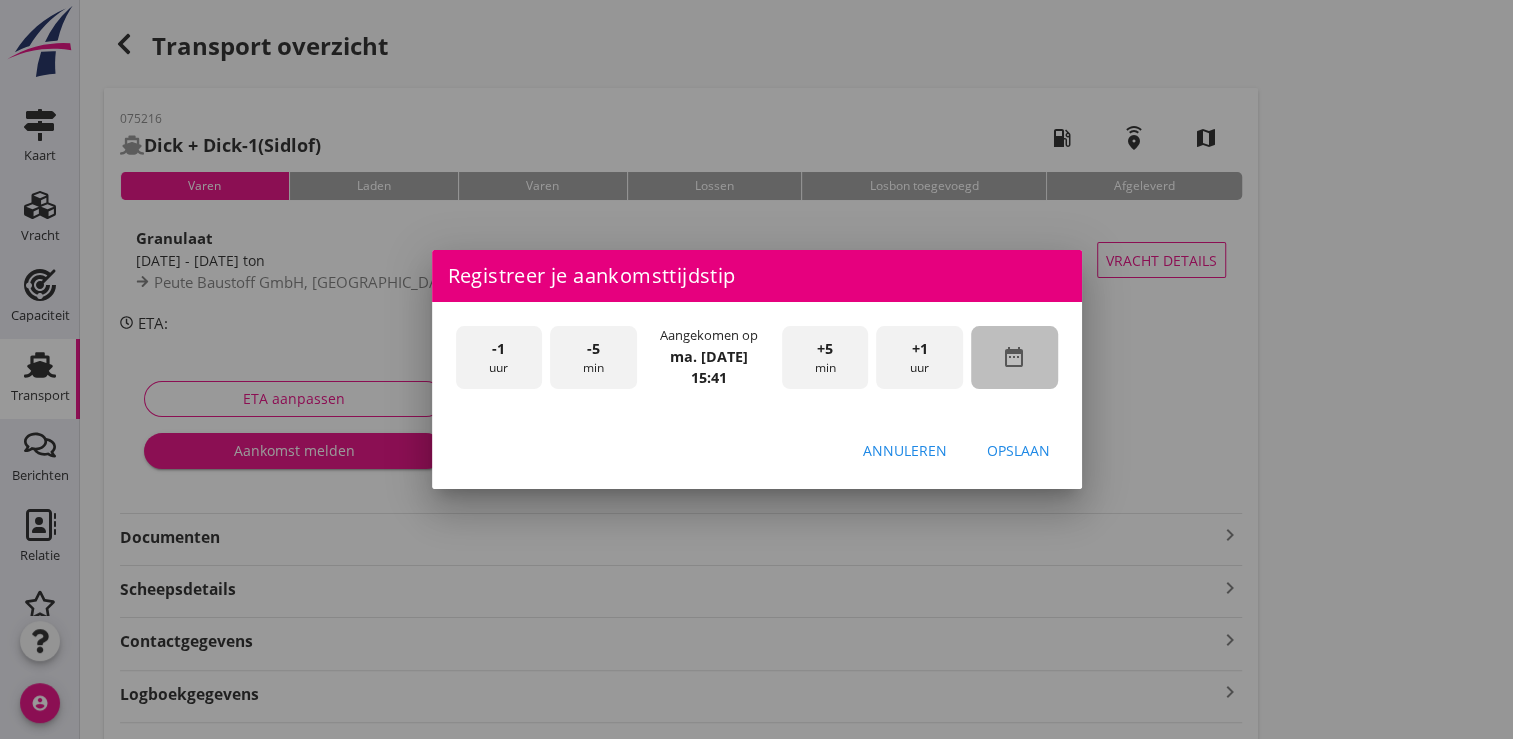 click on "date_range" at bounding box center (1014, 357) 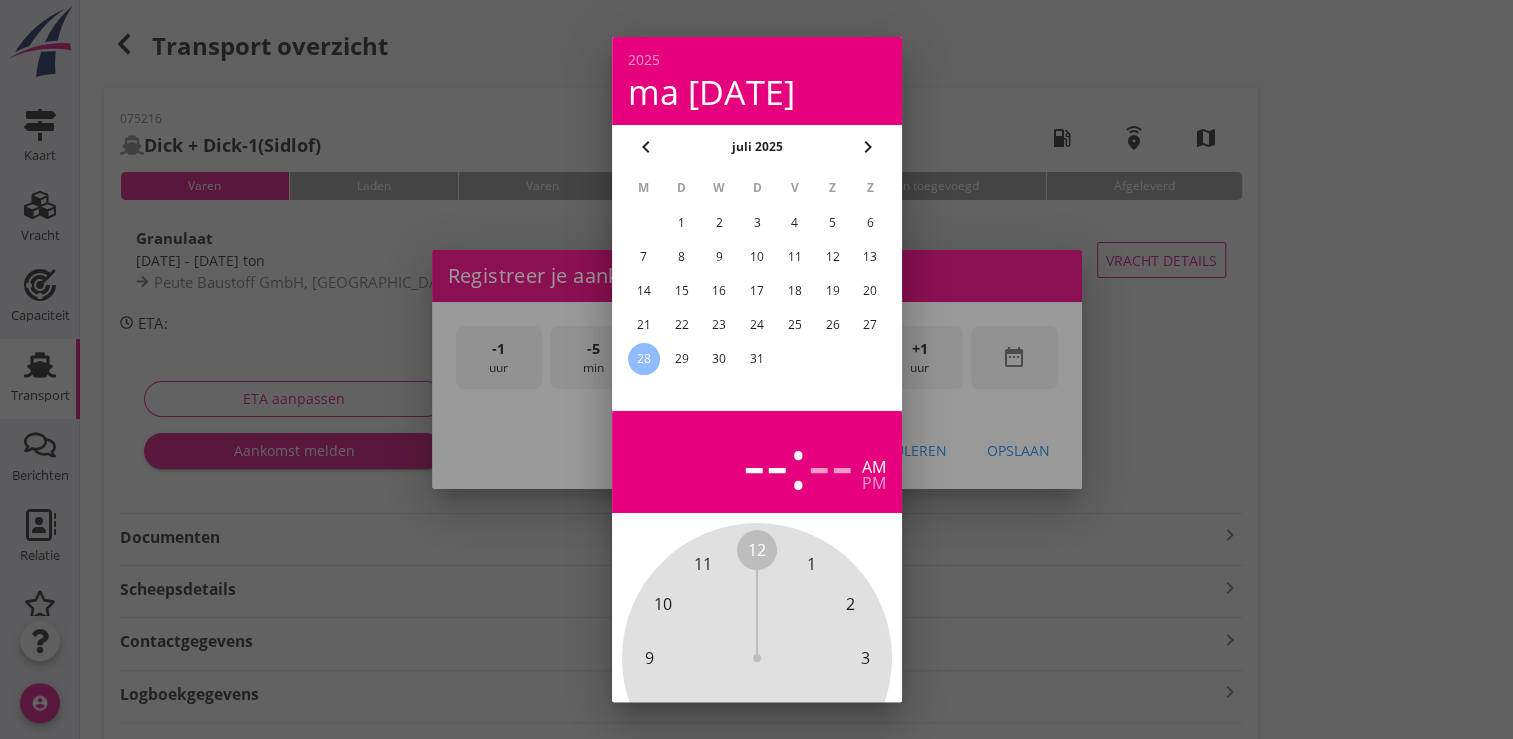 click on "26" at bounding box center [832, 325] 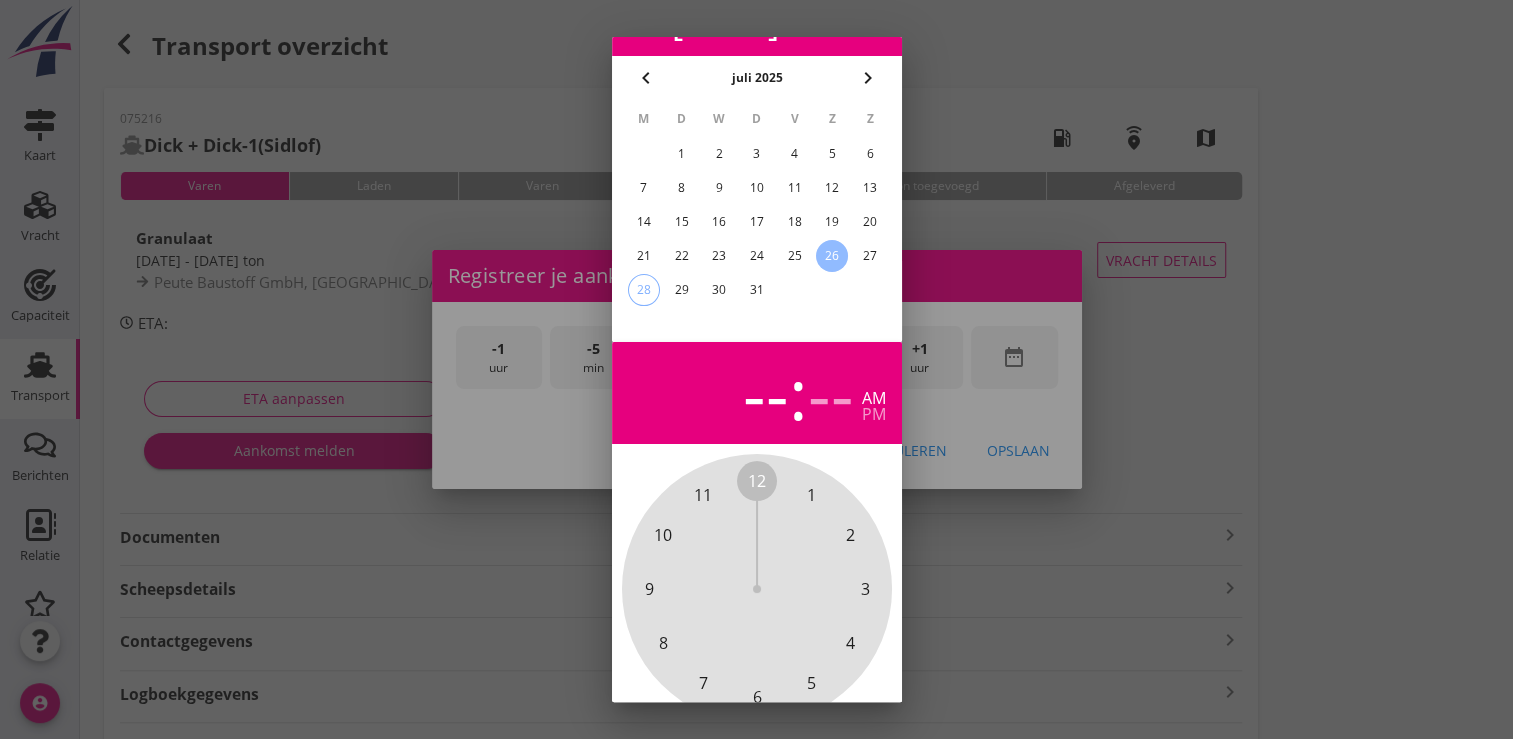 scroll, scrollTop: 185, scrollLeft: 0, axis: vertical 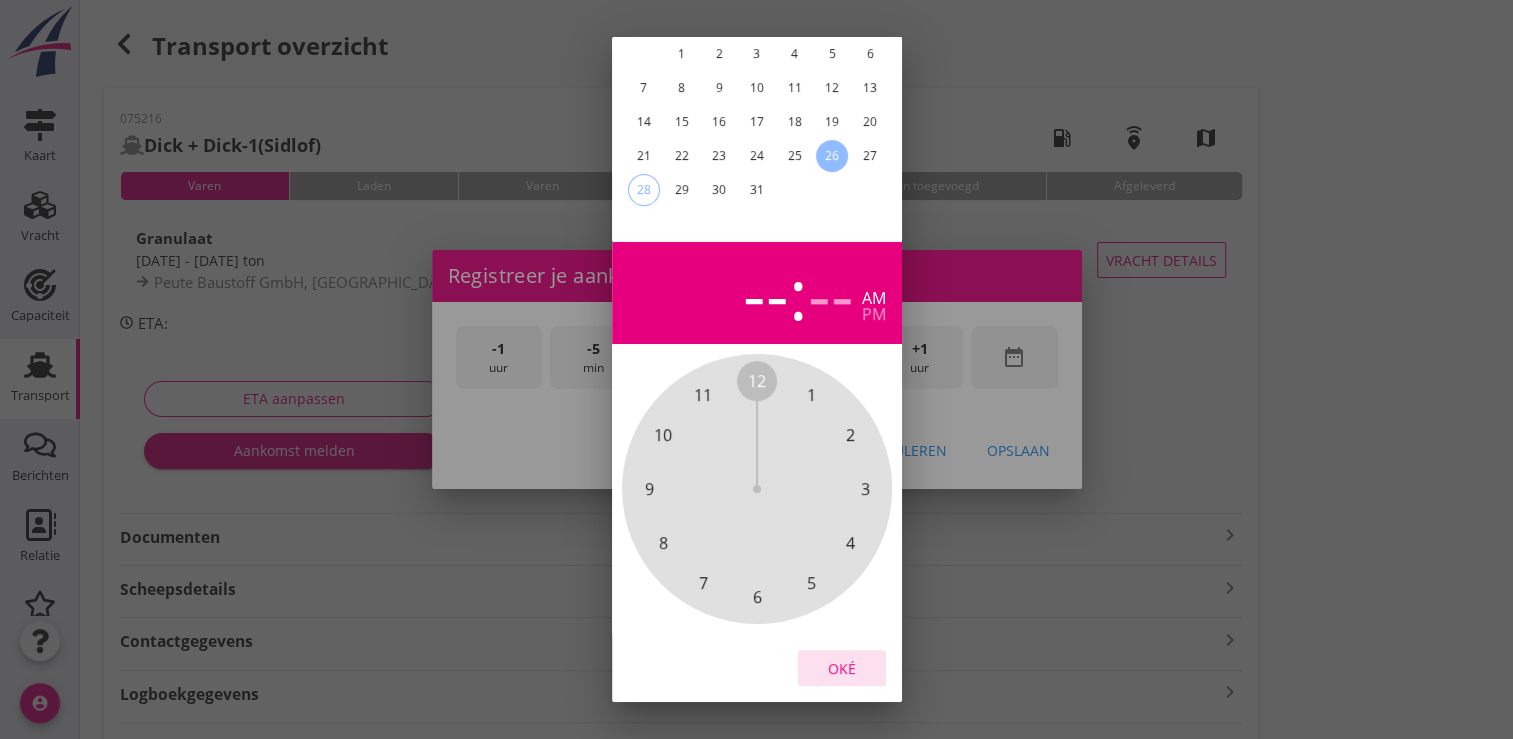 drag, startPoint x: 841, startPoint y: 644, endPoint x: 852, endPoint y: 575, distance: 69.87131 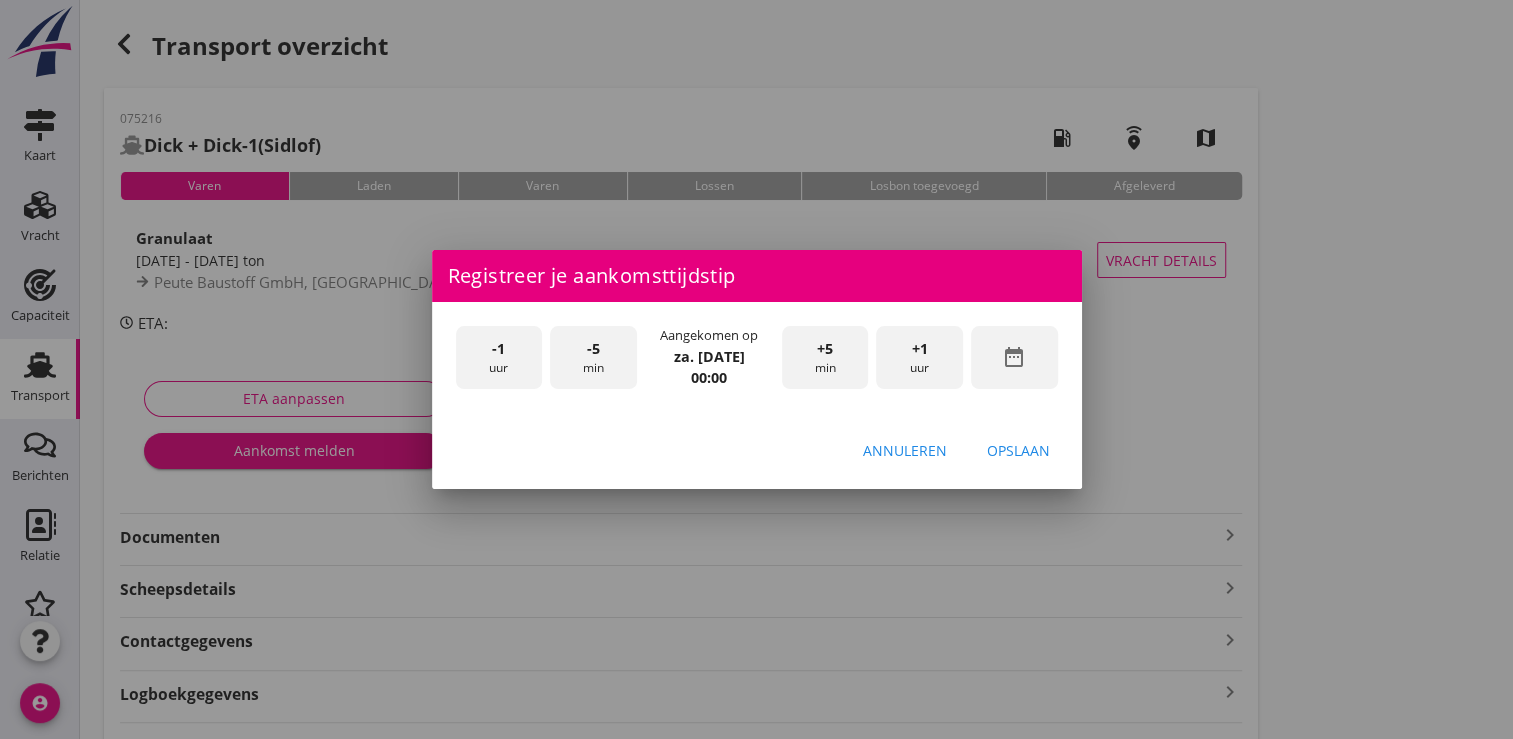 click on "+1  uur" at bounding box center (919, 357) 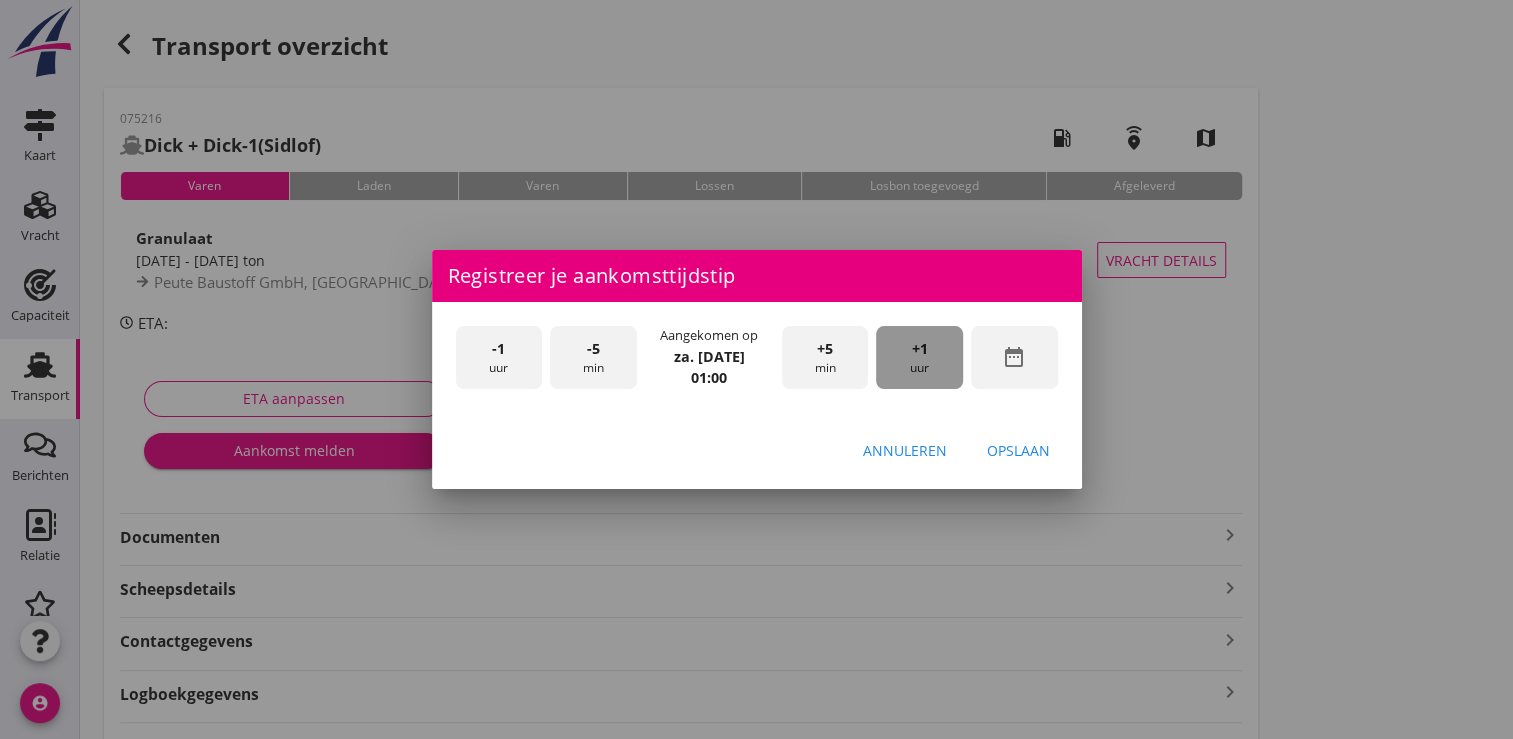 click on "+1  uur" at bounding box center [919, 357] 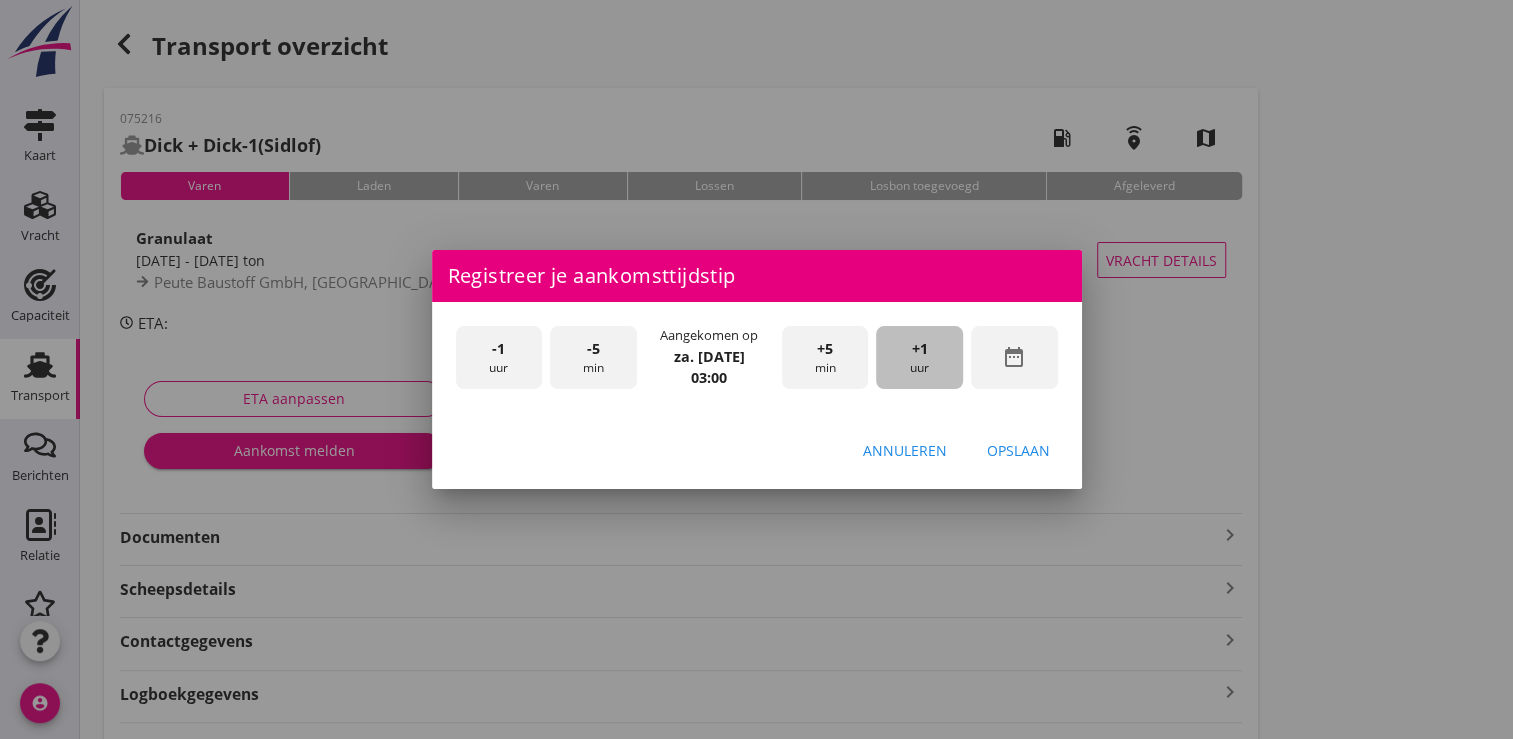click on "+1  uur" at bounding box center [919, 357] 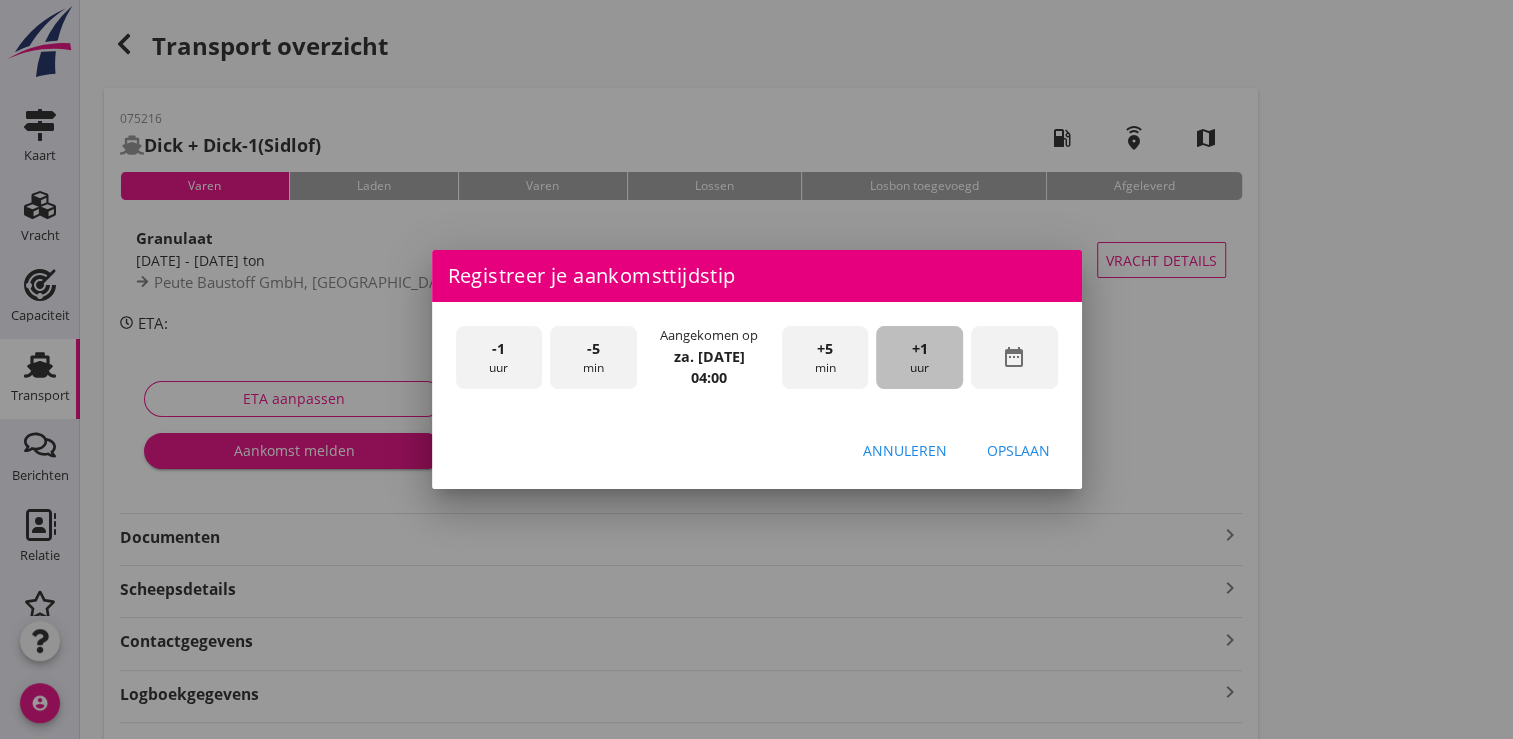 click on "+1  uur" at bounding box center (919, 357) 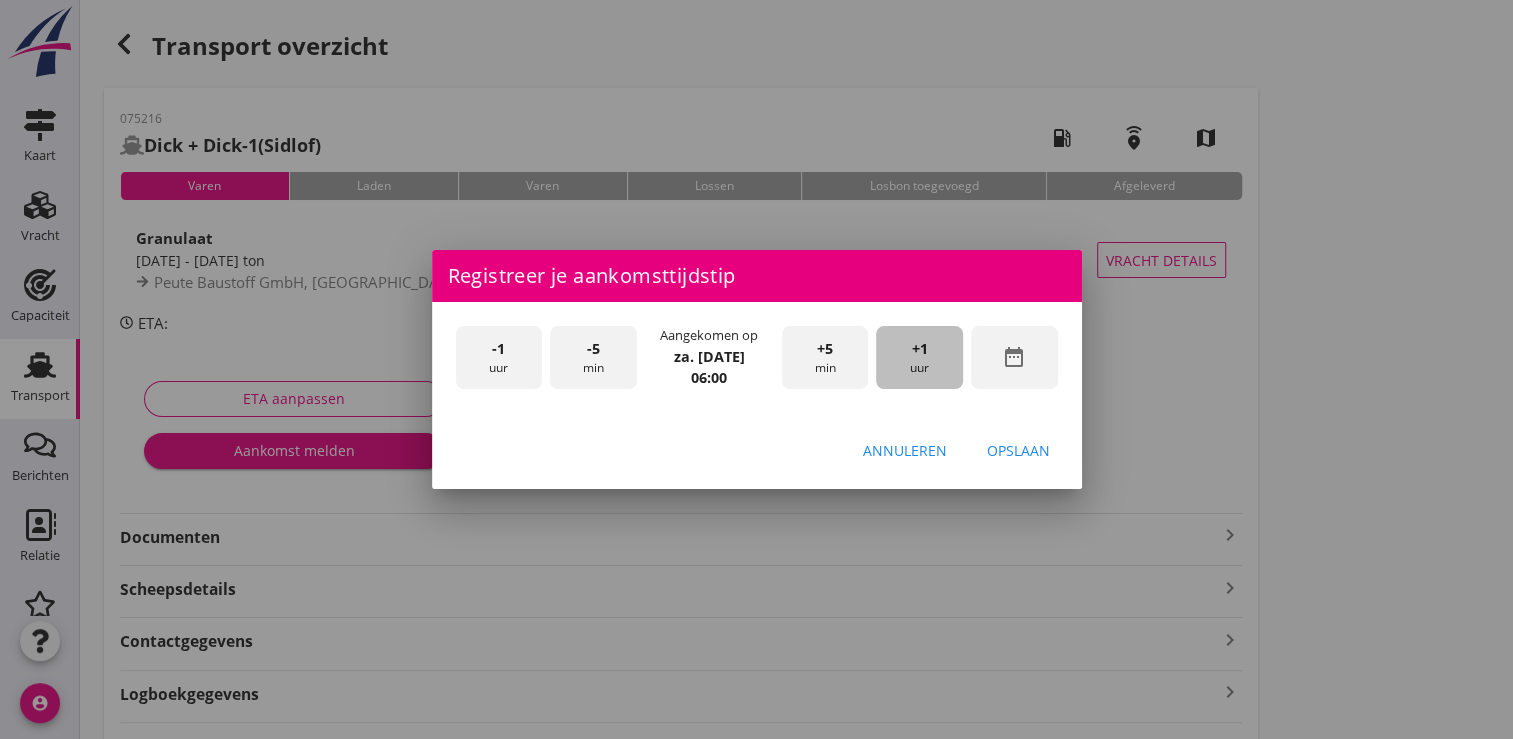 click on "+1  uur" at bounding box center (919, 357) 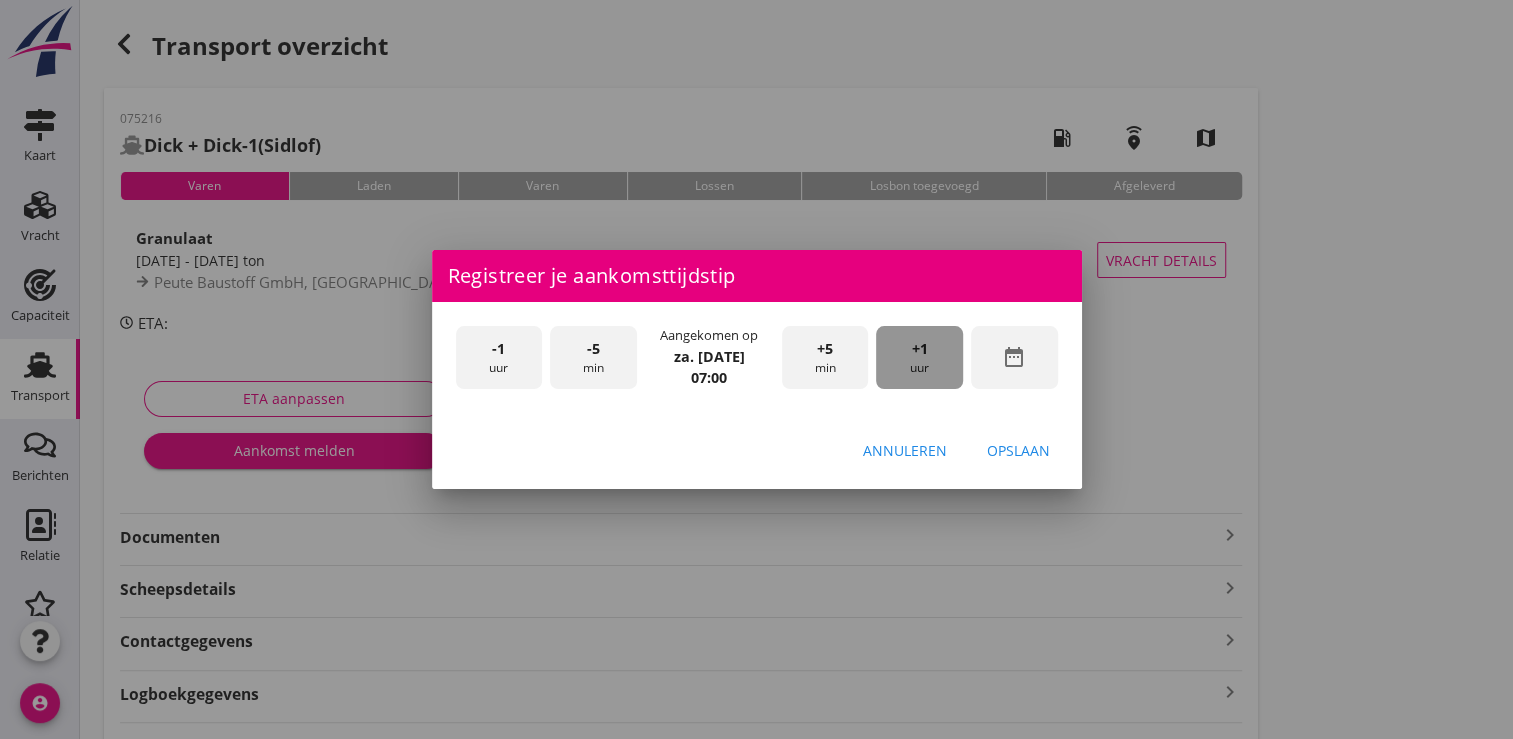 click on "+1  uur" at bounding box center (919, 357) 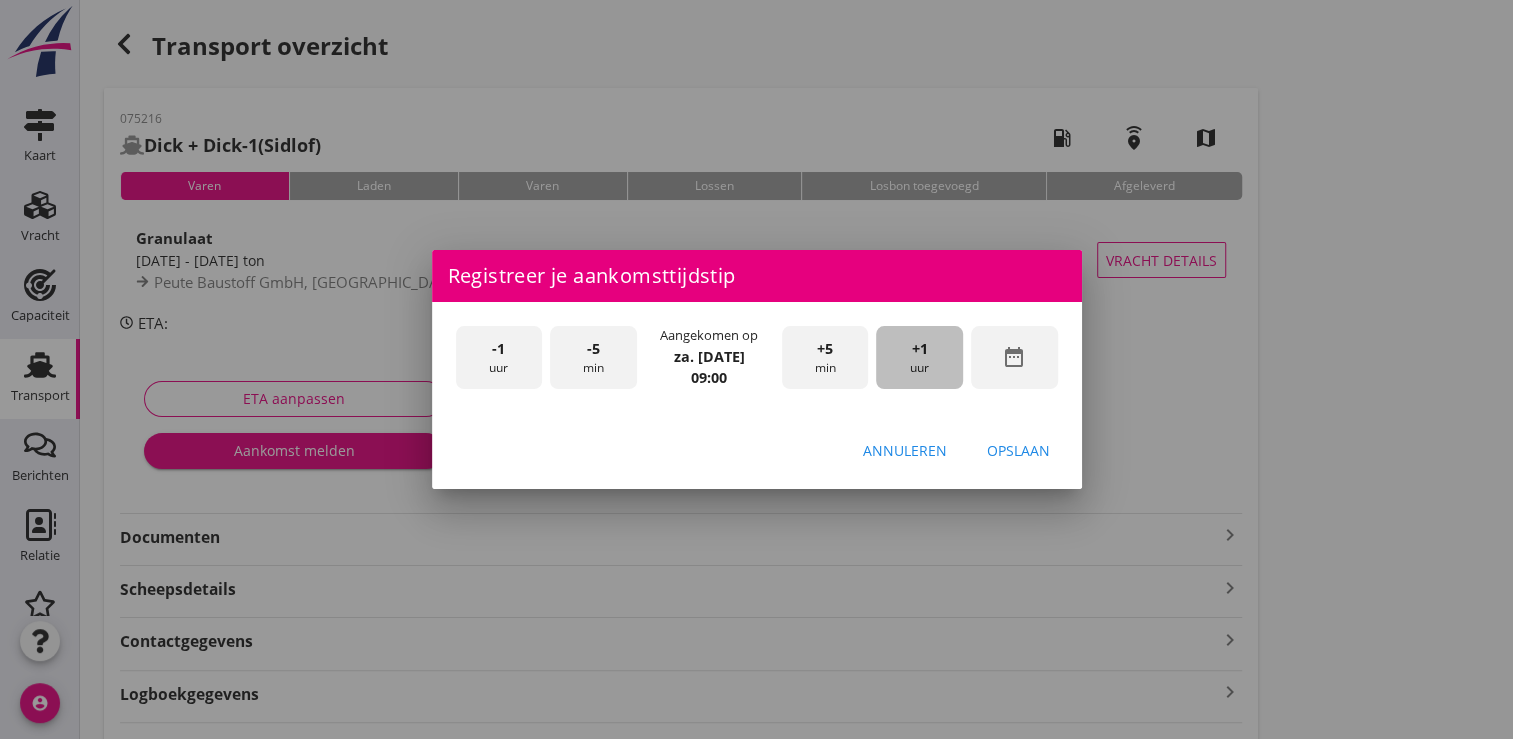 click on "+1  uur" at bounding box center [919, 357] 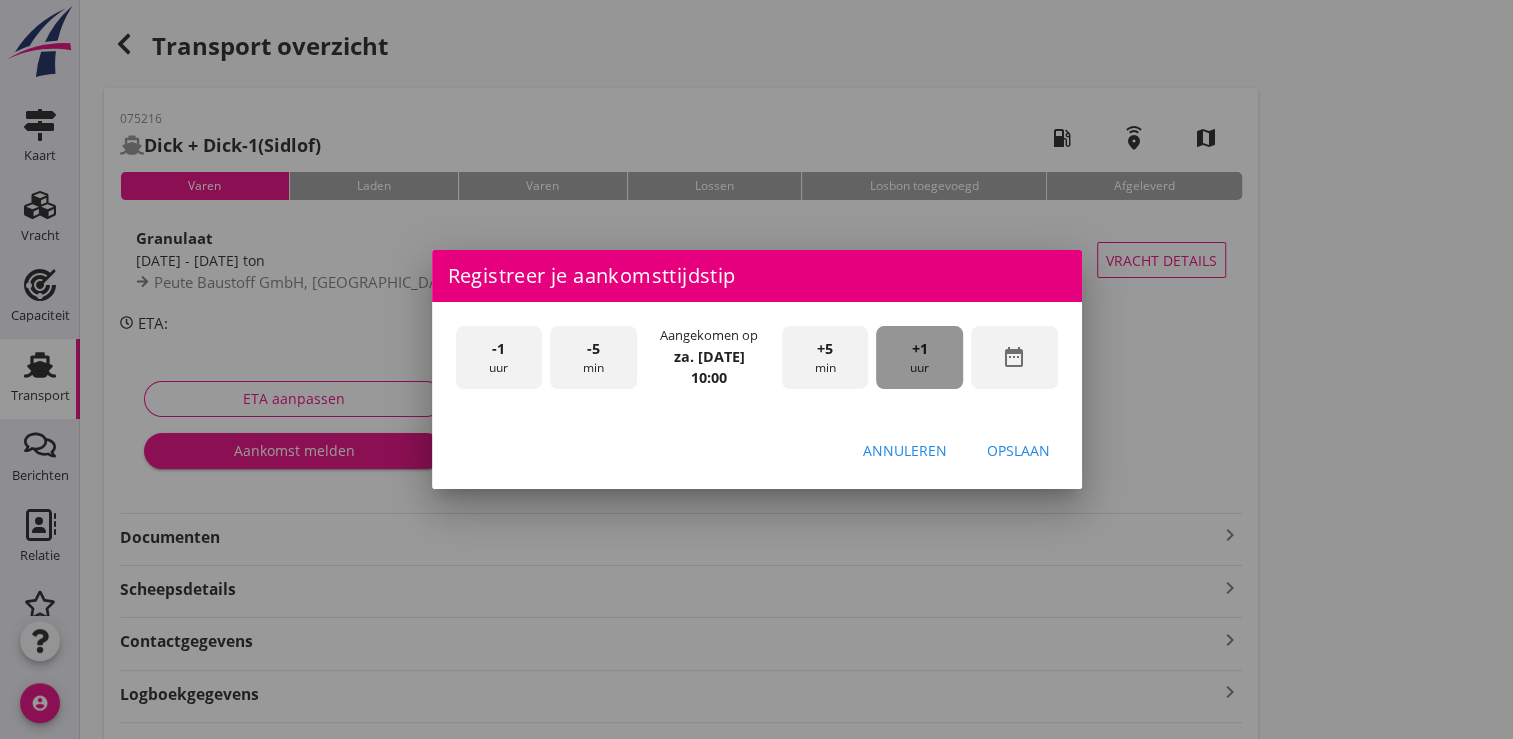 click on "+1  uur" at bounding box center [919, 357] 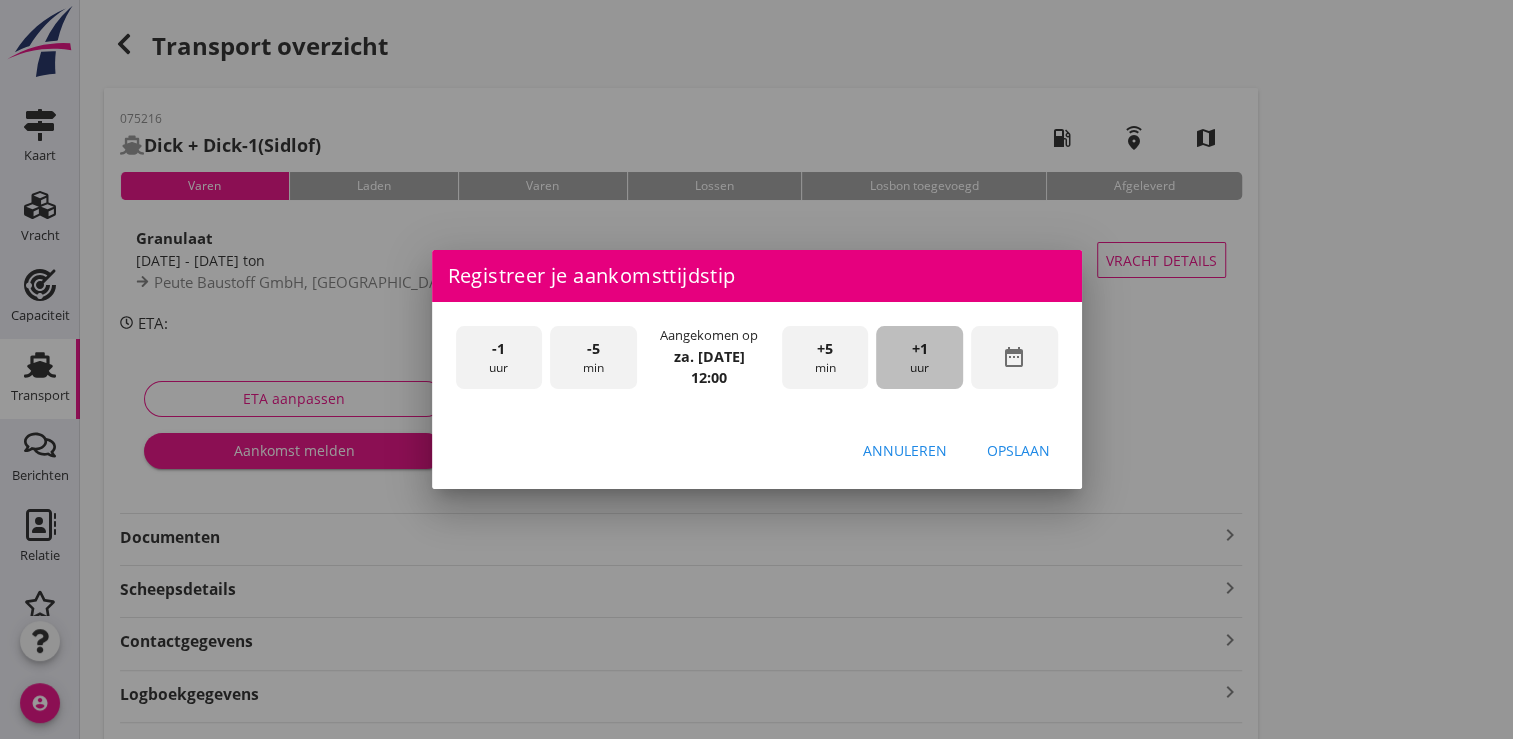 click on "+1  uur" at bounding box center [919, 357] 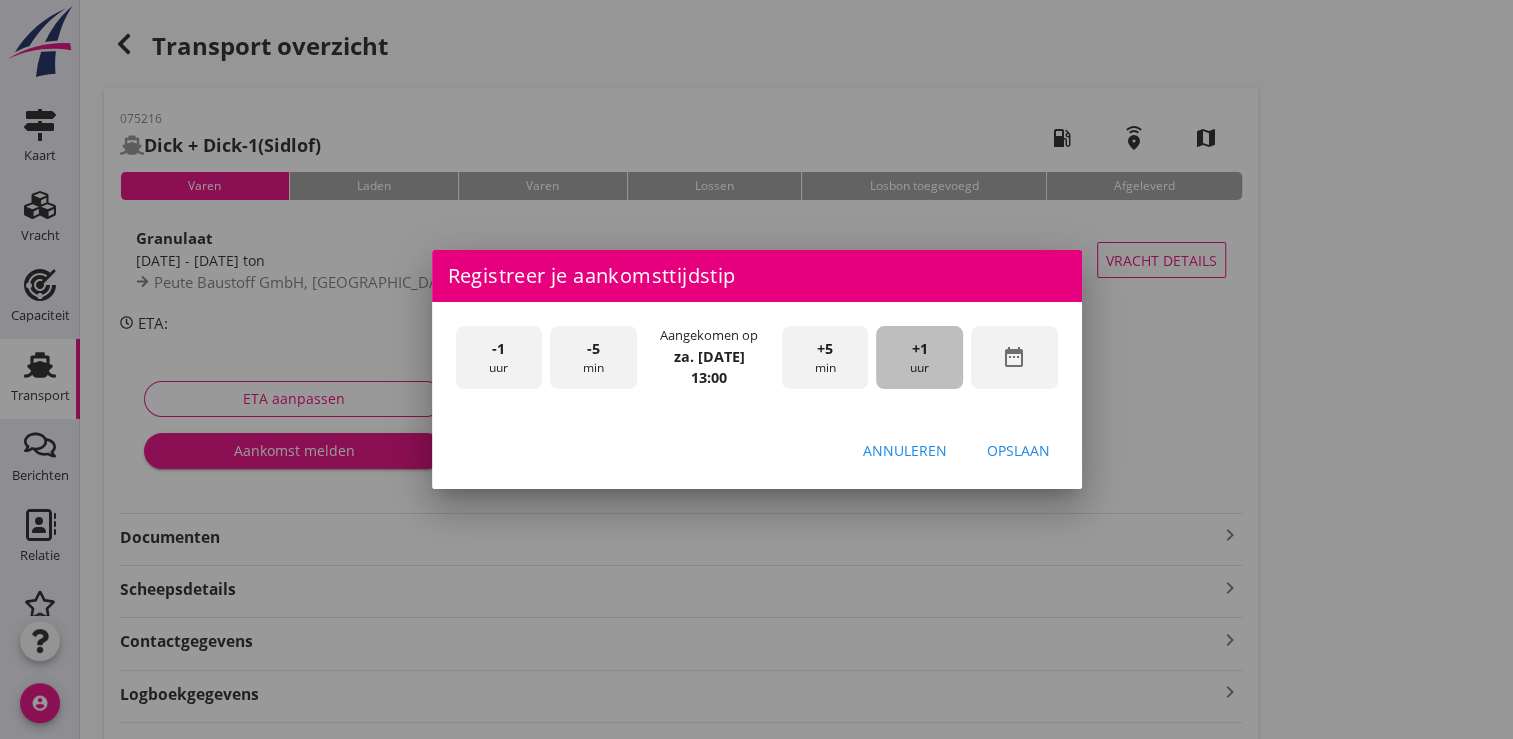 click on "+1  uur" at bounding box center (919, 357) 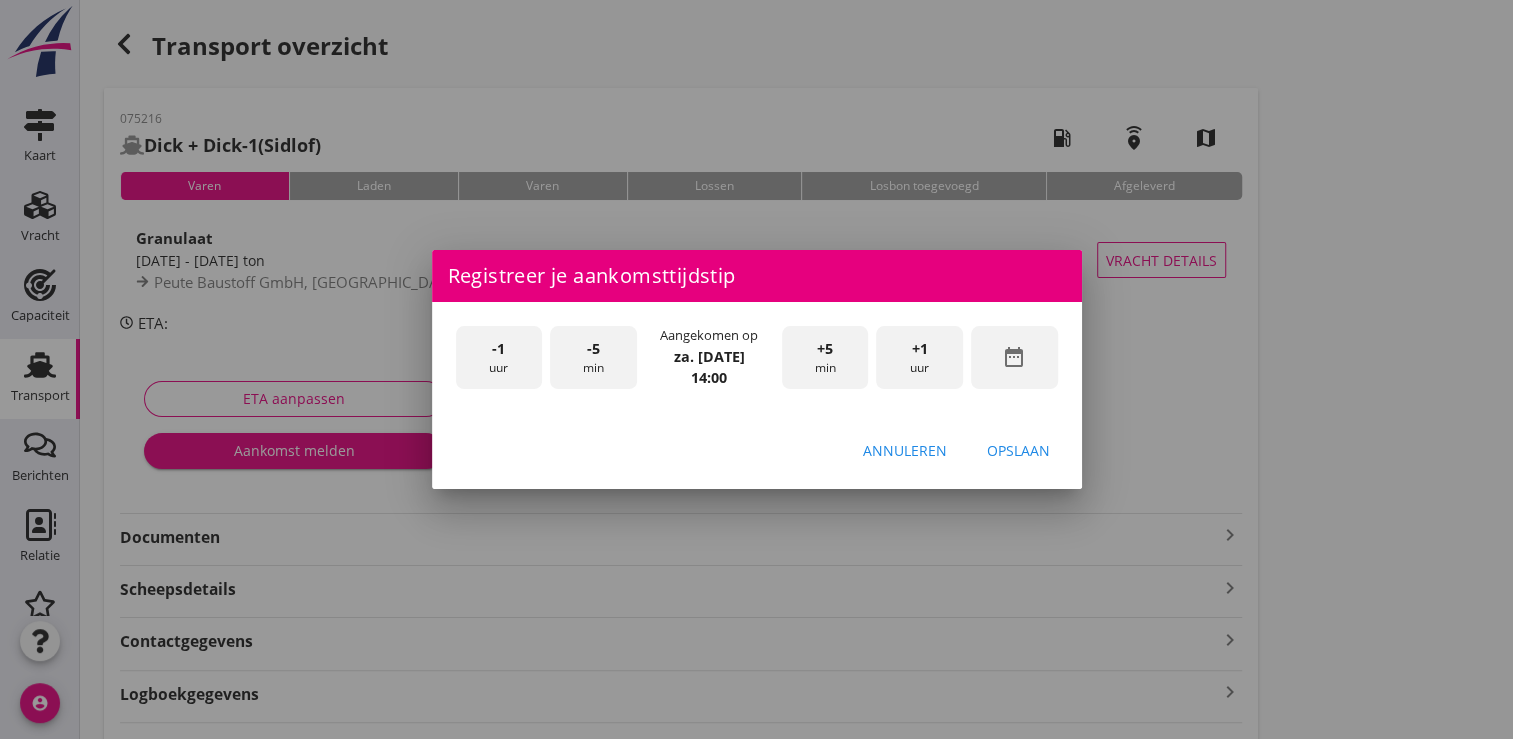 click on "Opslaan" at bounding box center [1018, 450] 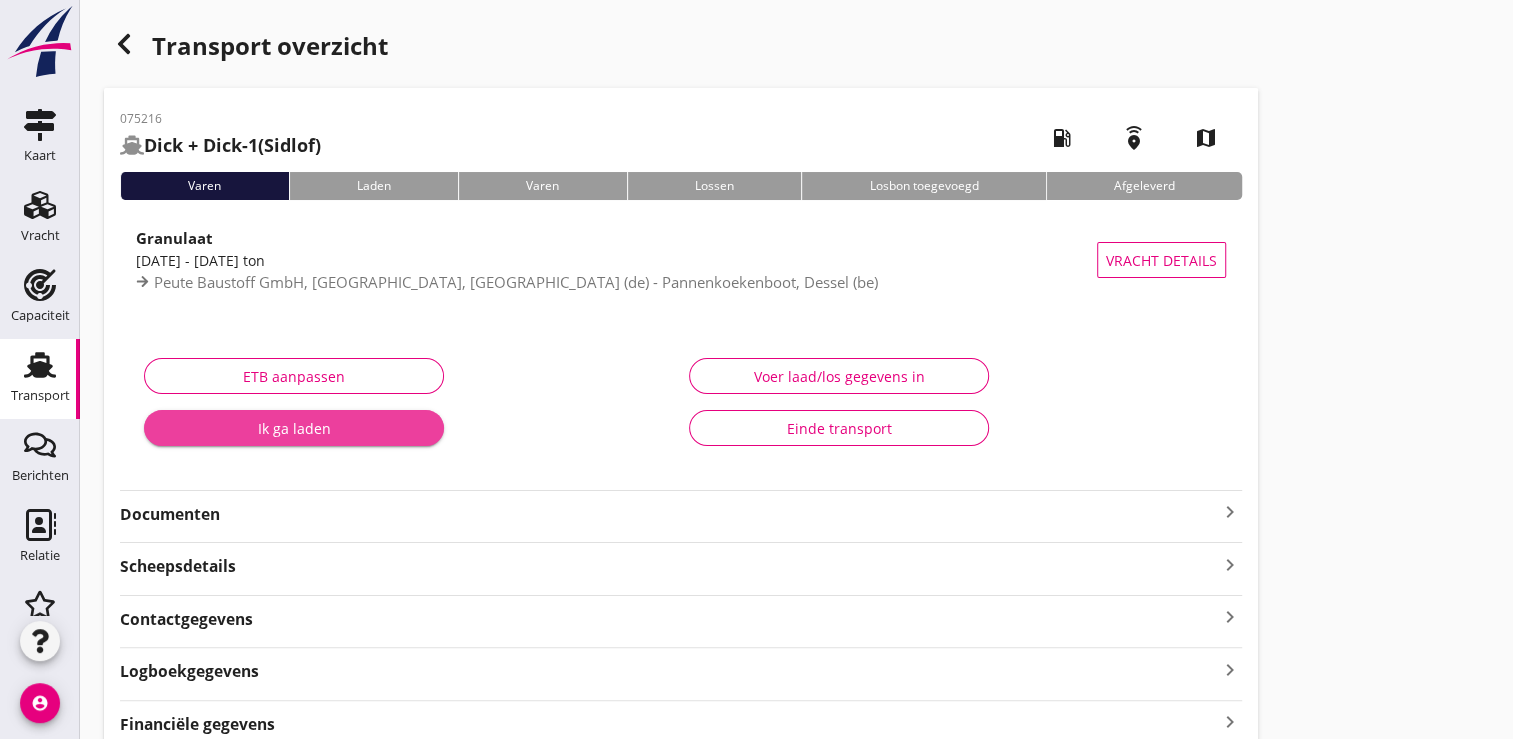click on "Ik ga laden" at bounding box center [294, 428] 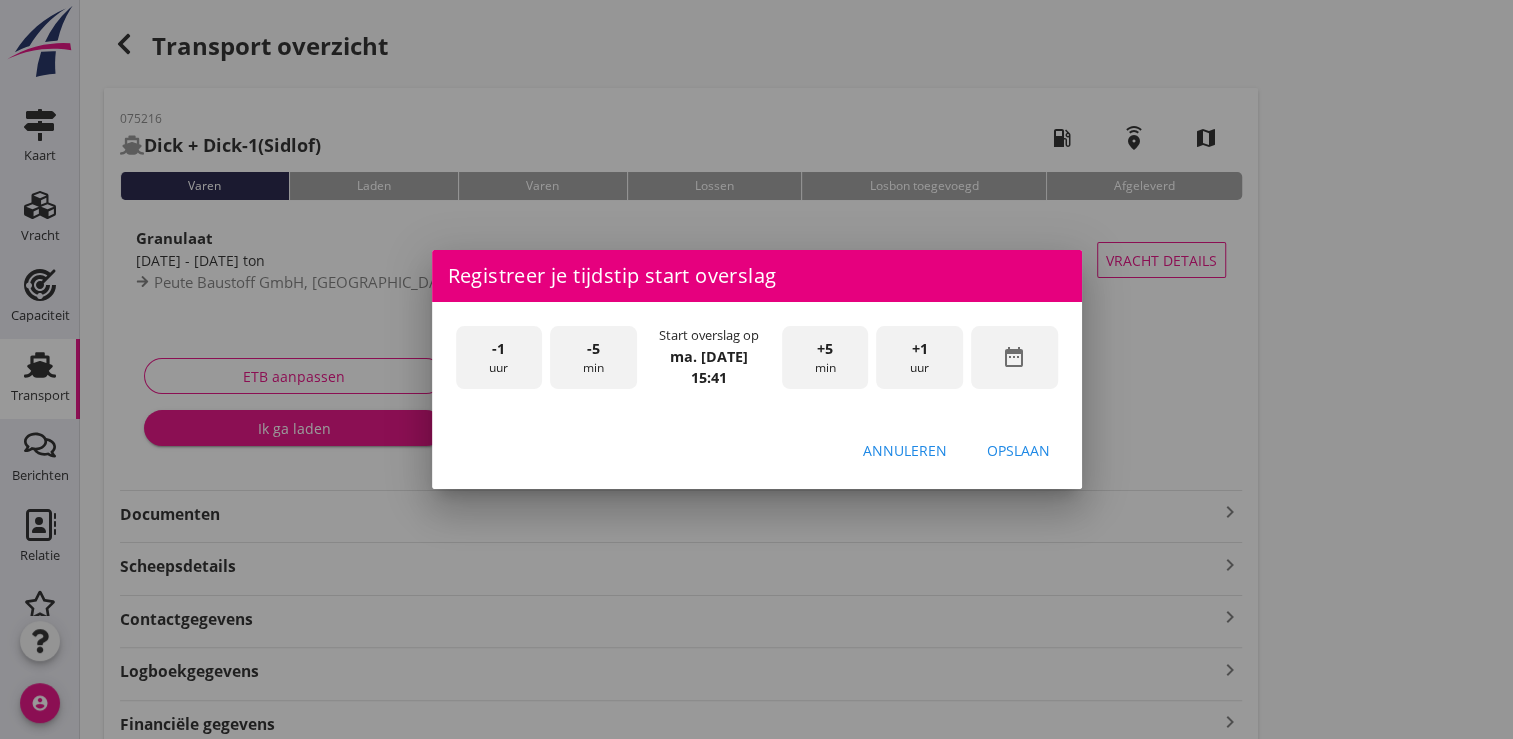 click on "-1  uur" at bounding box center (499, 357) 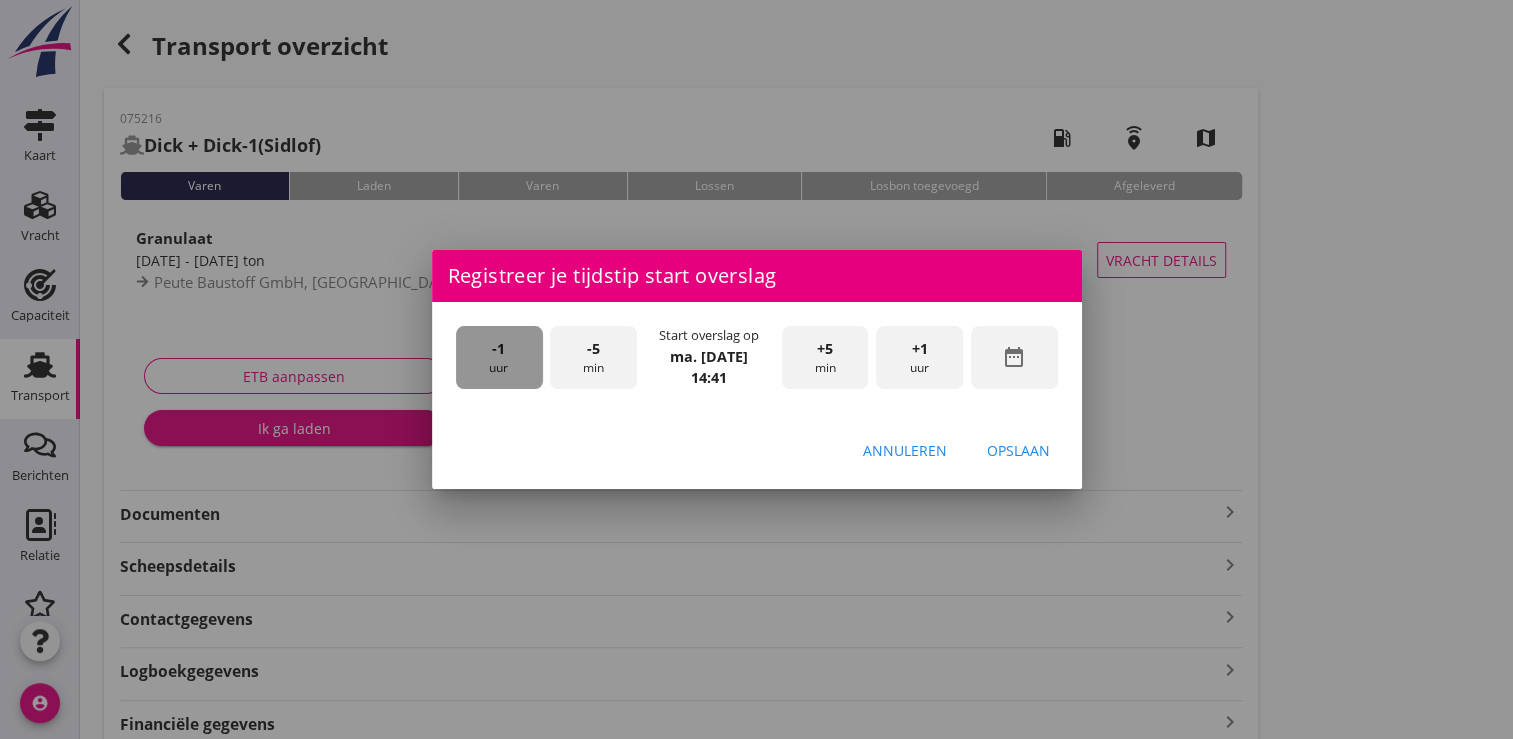 click on "-1  uur" at bounding box center [499, 357] 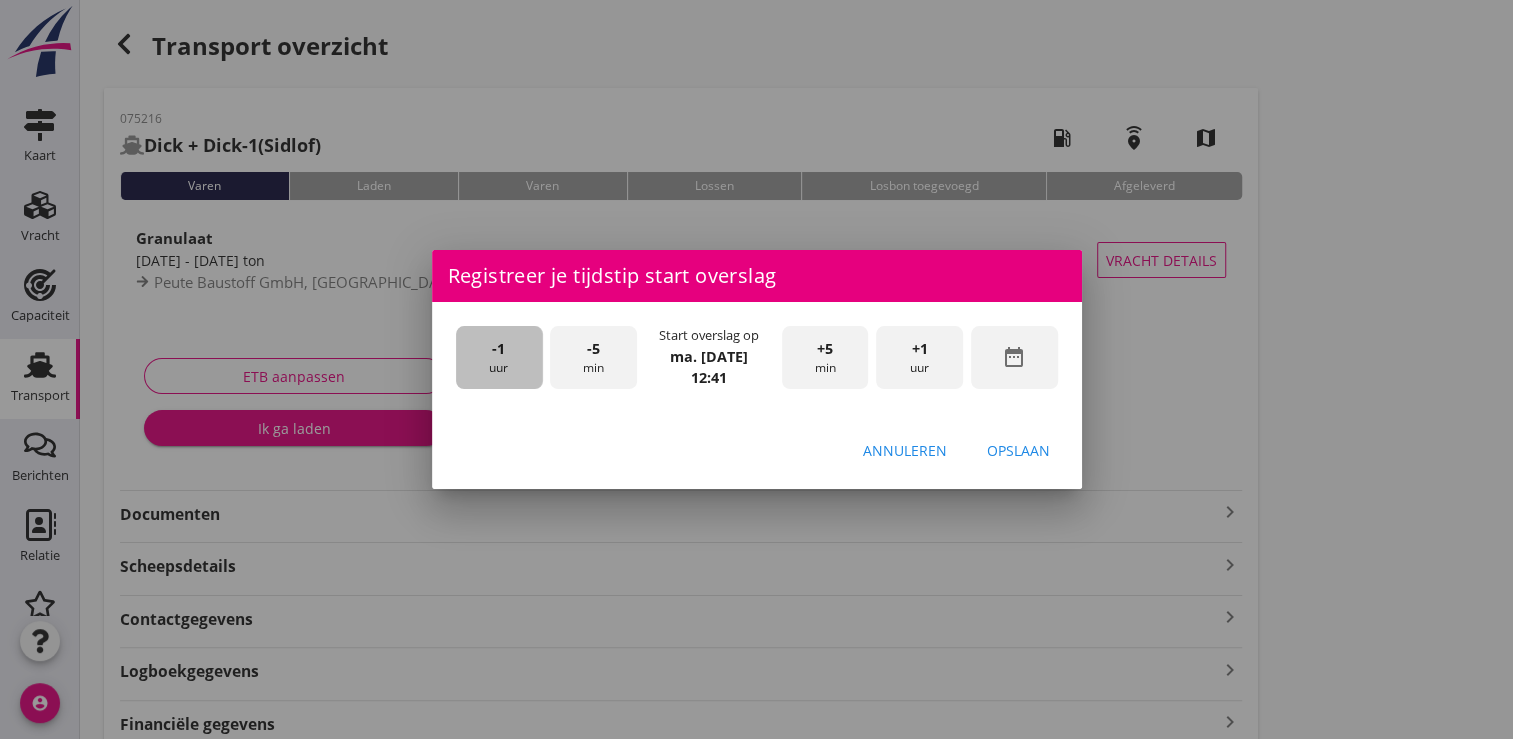 click on "-1  uur" at bounding box center (499, 357) 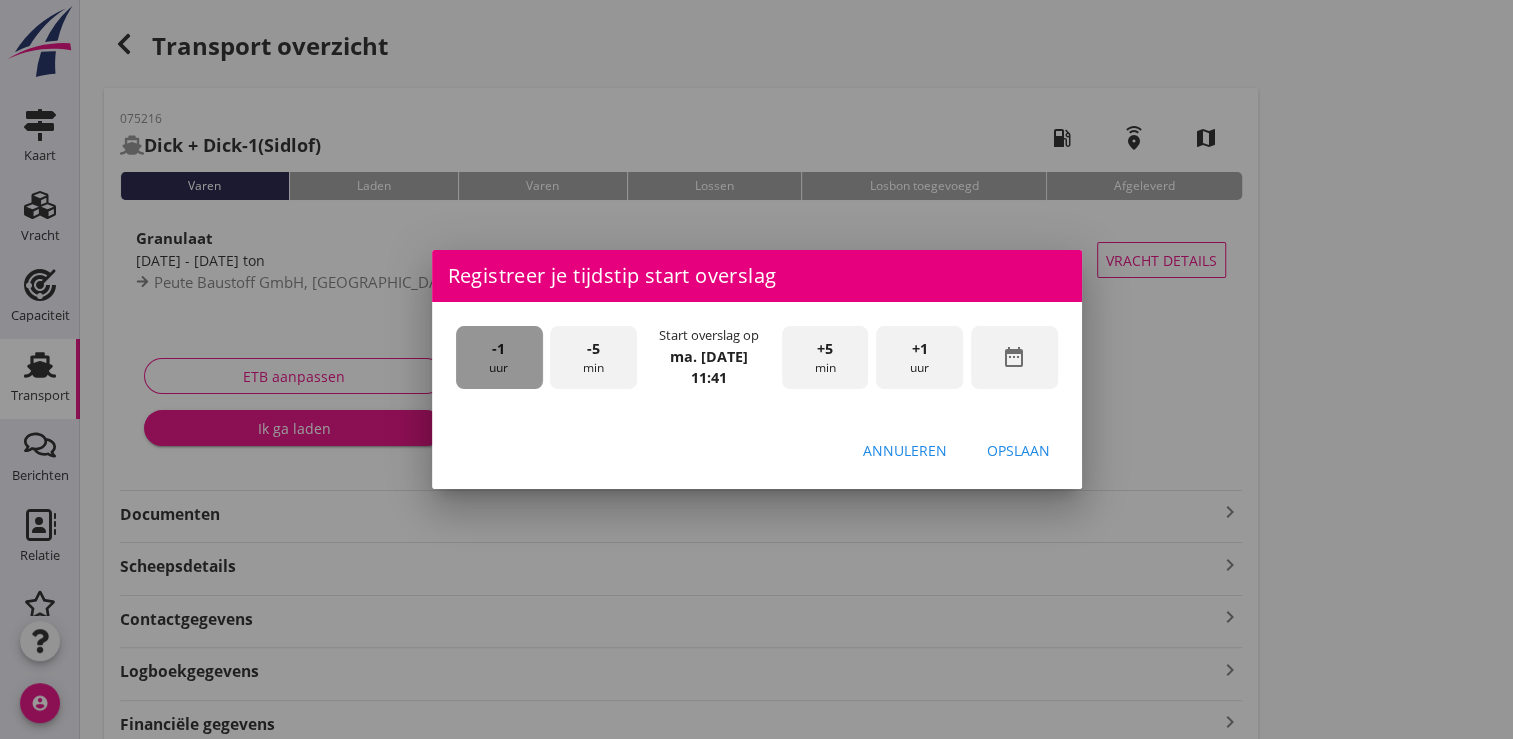 click on "-1  uur" at bounding box center (499, 357) 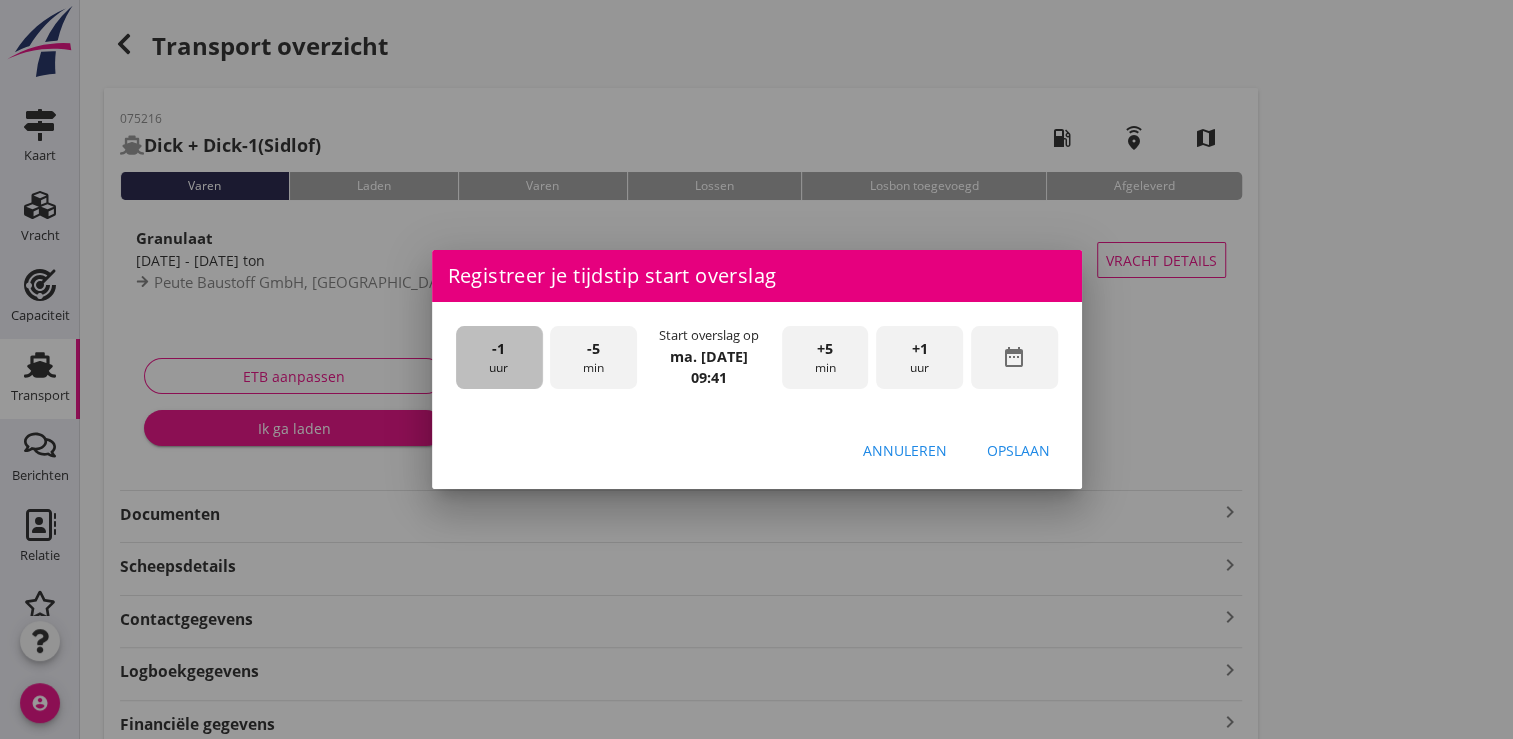 click on "-1  uur" at bounding box center [499, 357] 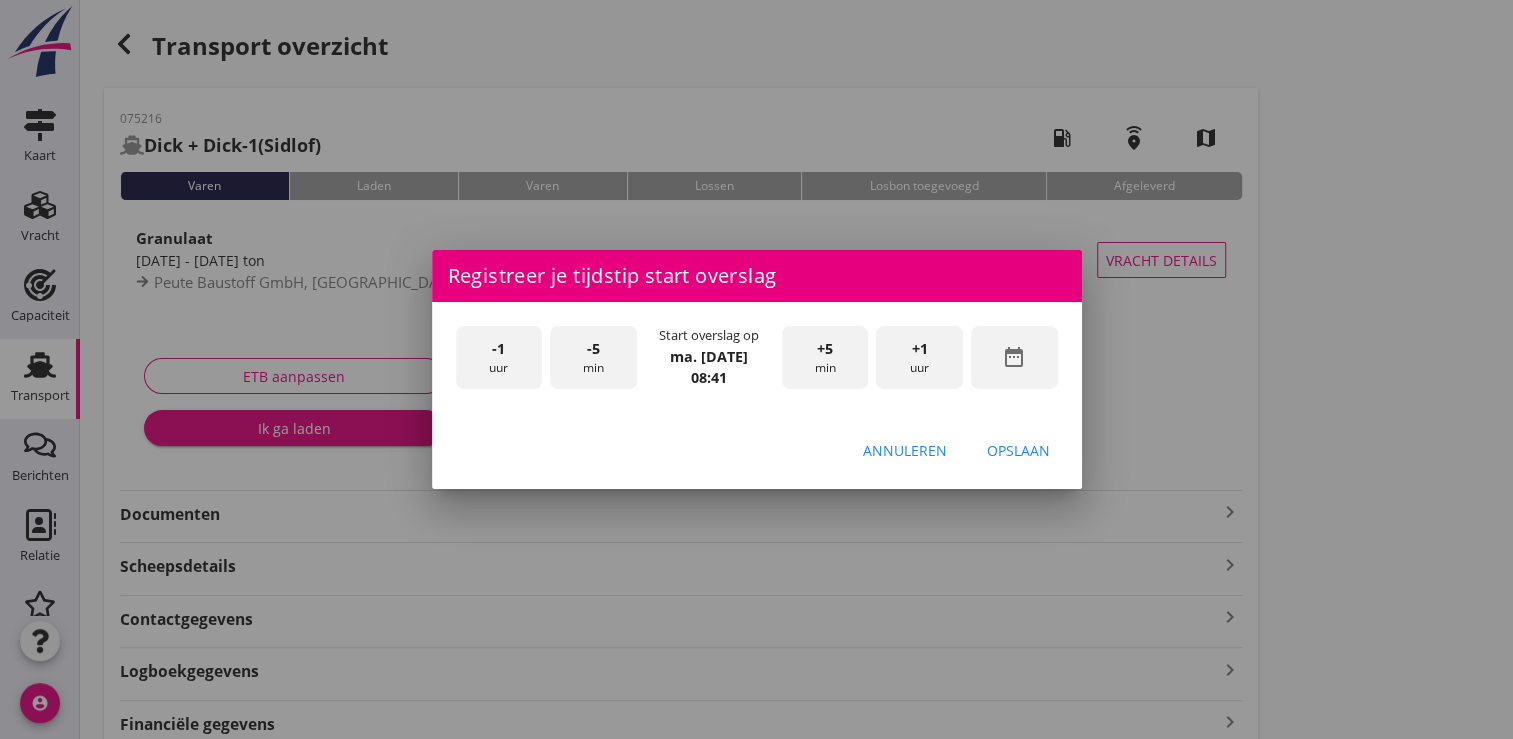 click on "-1  uur" at bounding box center [499, 357] 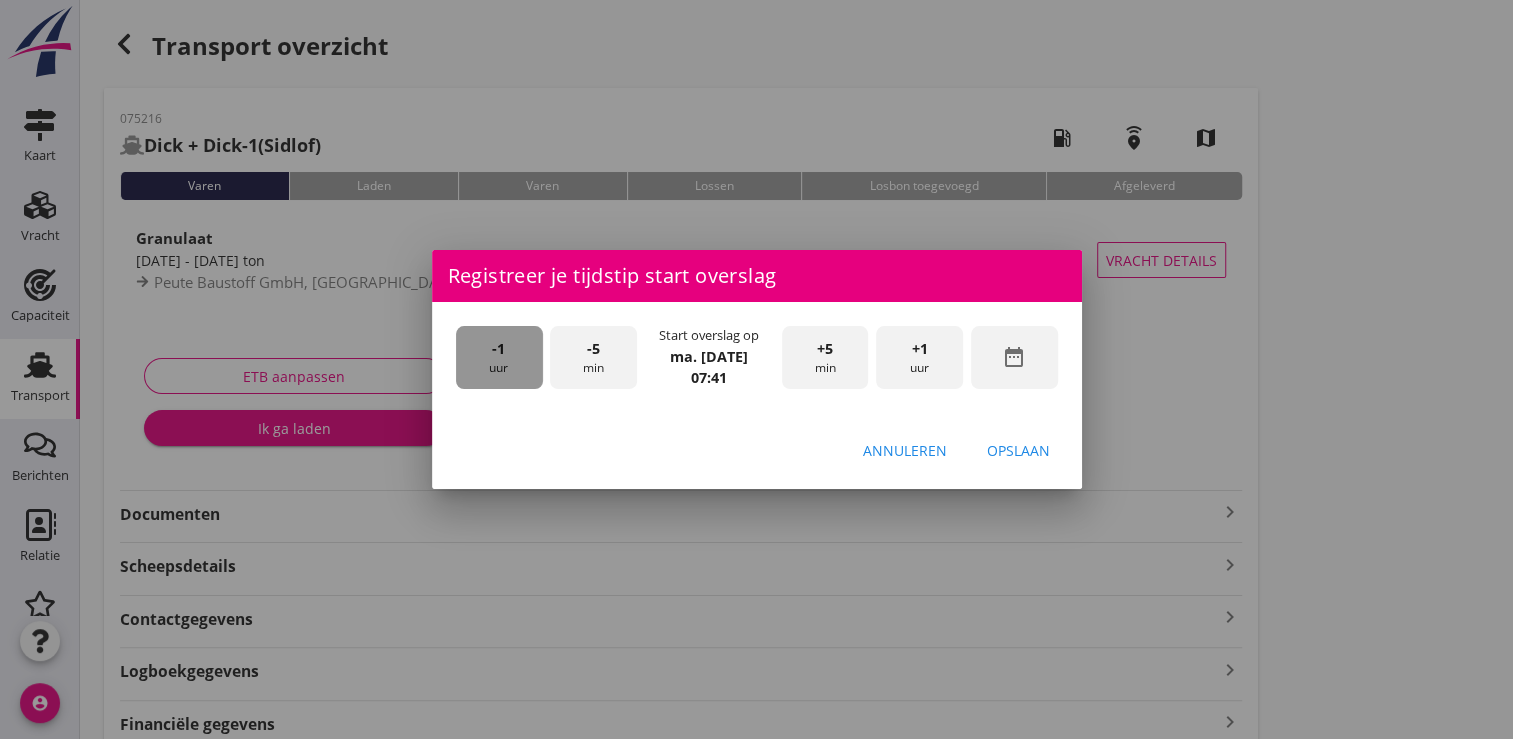 click on "-1  uur" at bounding box center [499, 357] 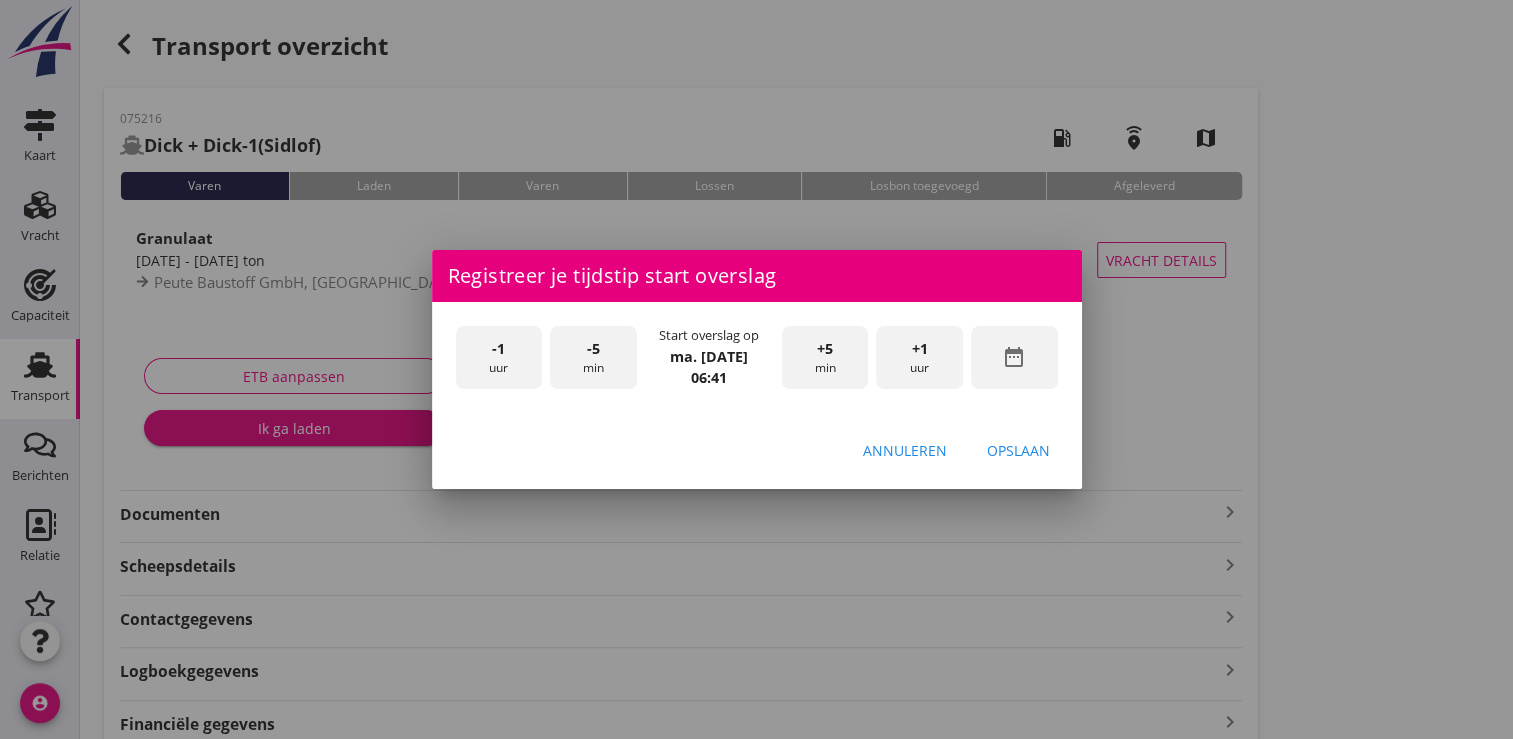 click on "-5  min" at bounding box center (593, 357) 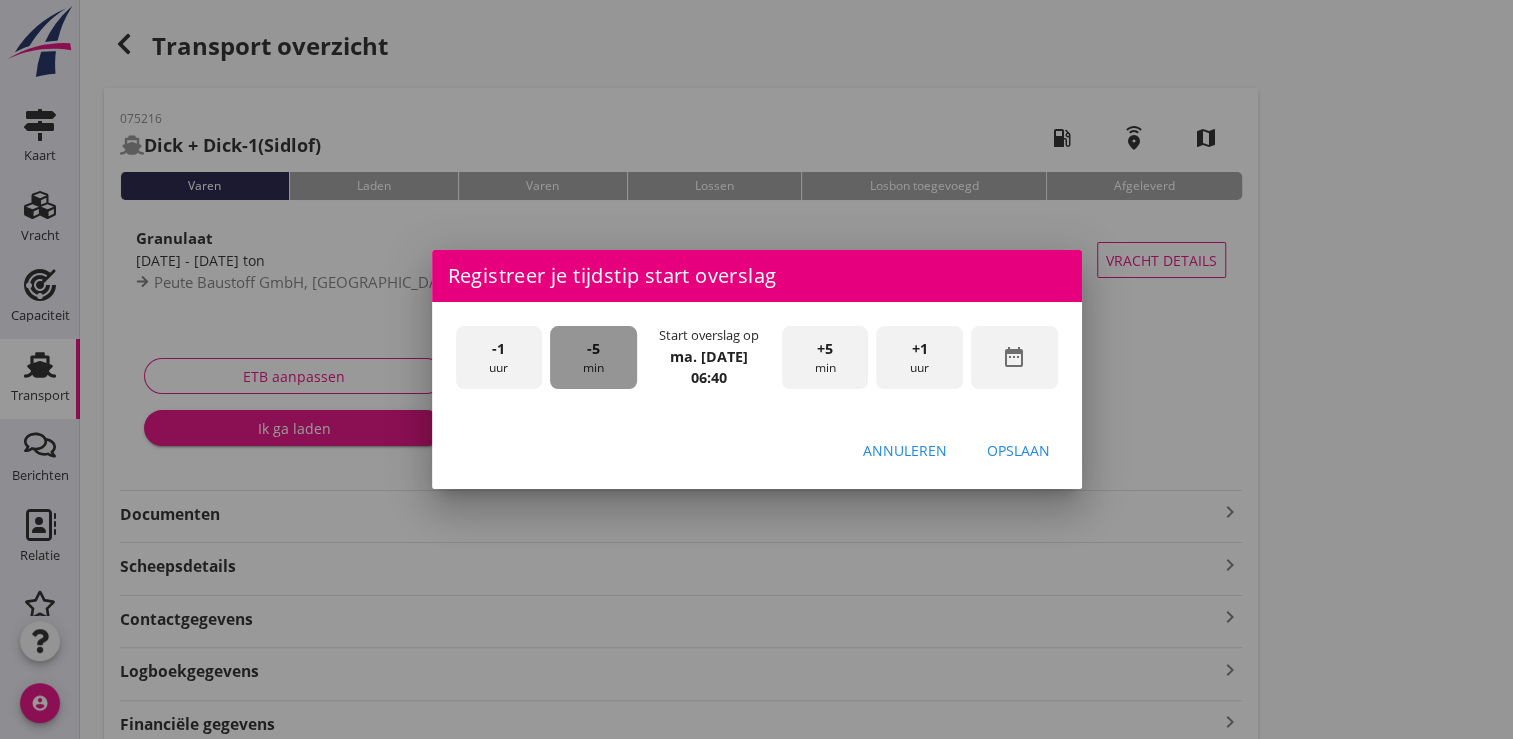 click on "-5  min" at bounding box center [593, 357] 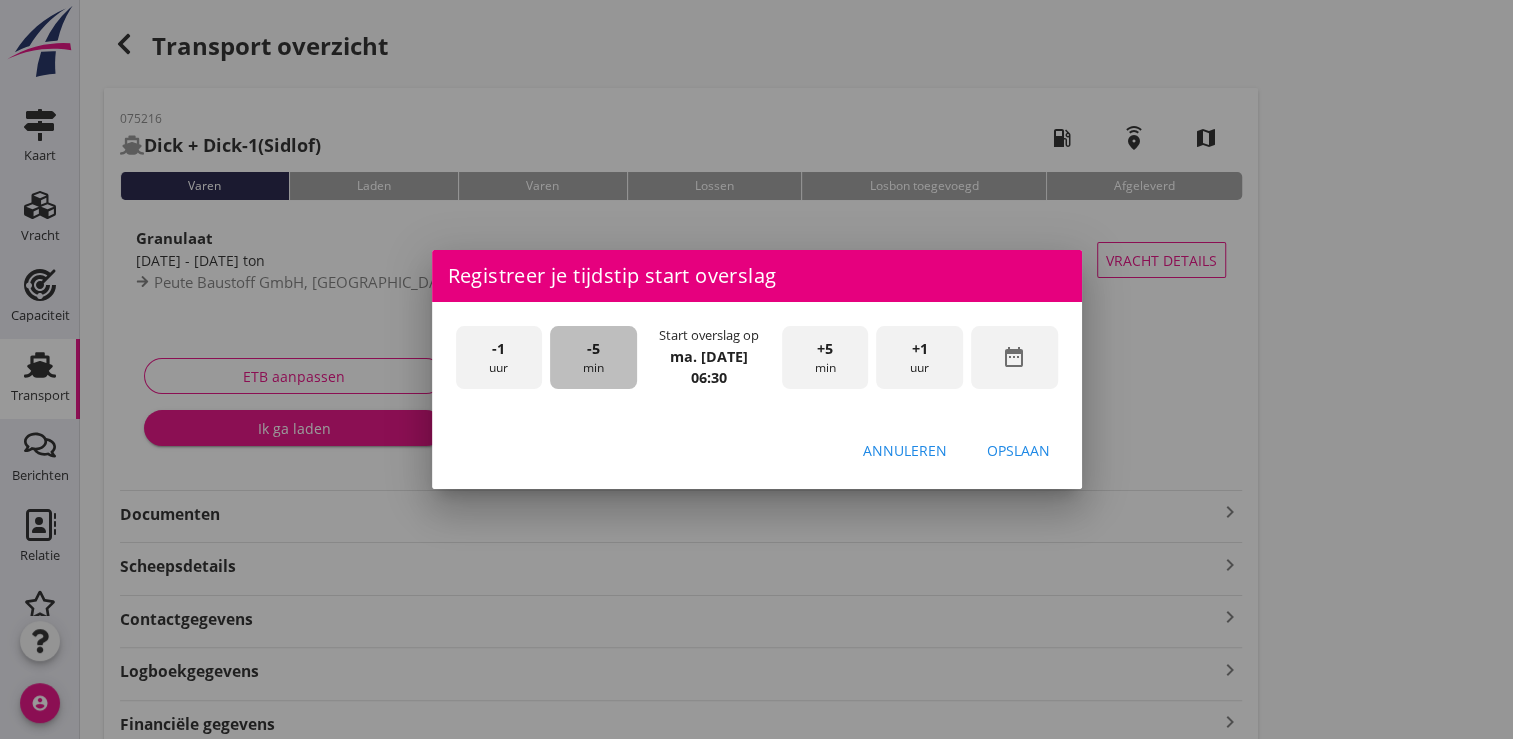 click on "-5  min" at bounding box center [593, 357] 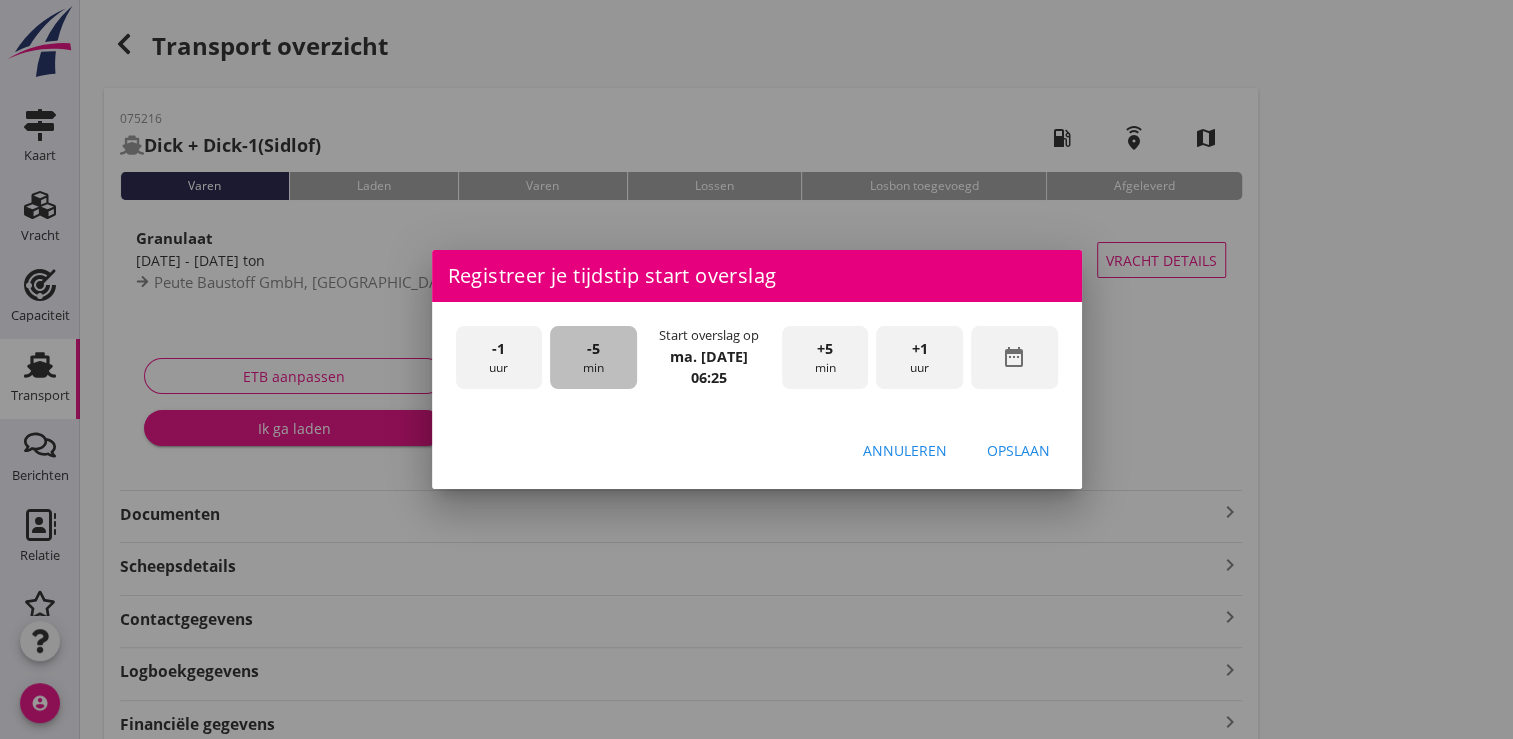 click on "-5  min" at bounding box center [593, 357] 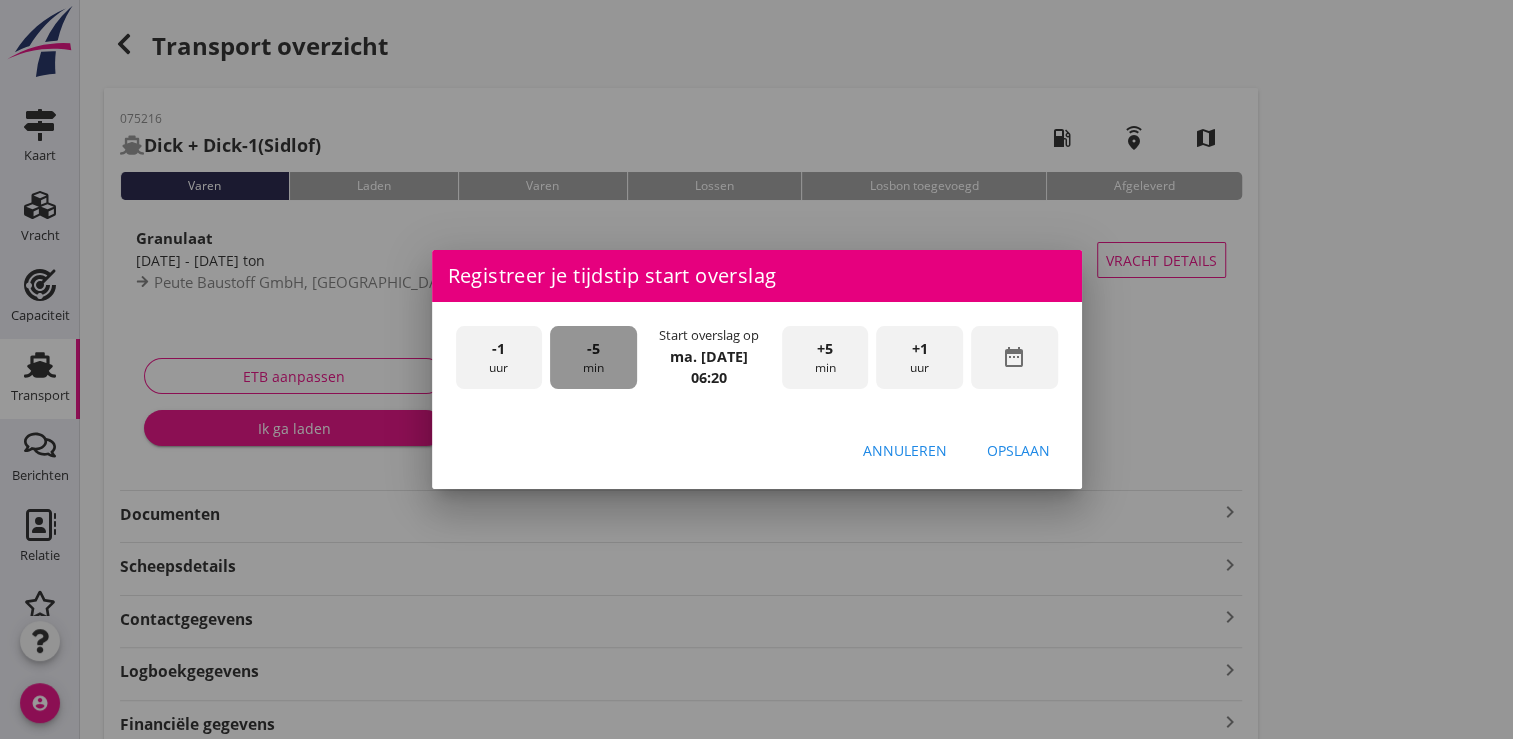click on "-5  min" at bounding box center [593, 357] 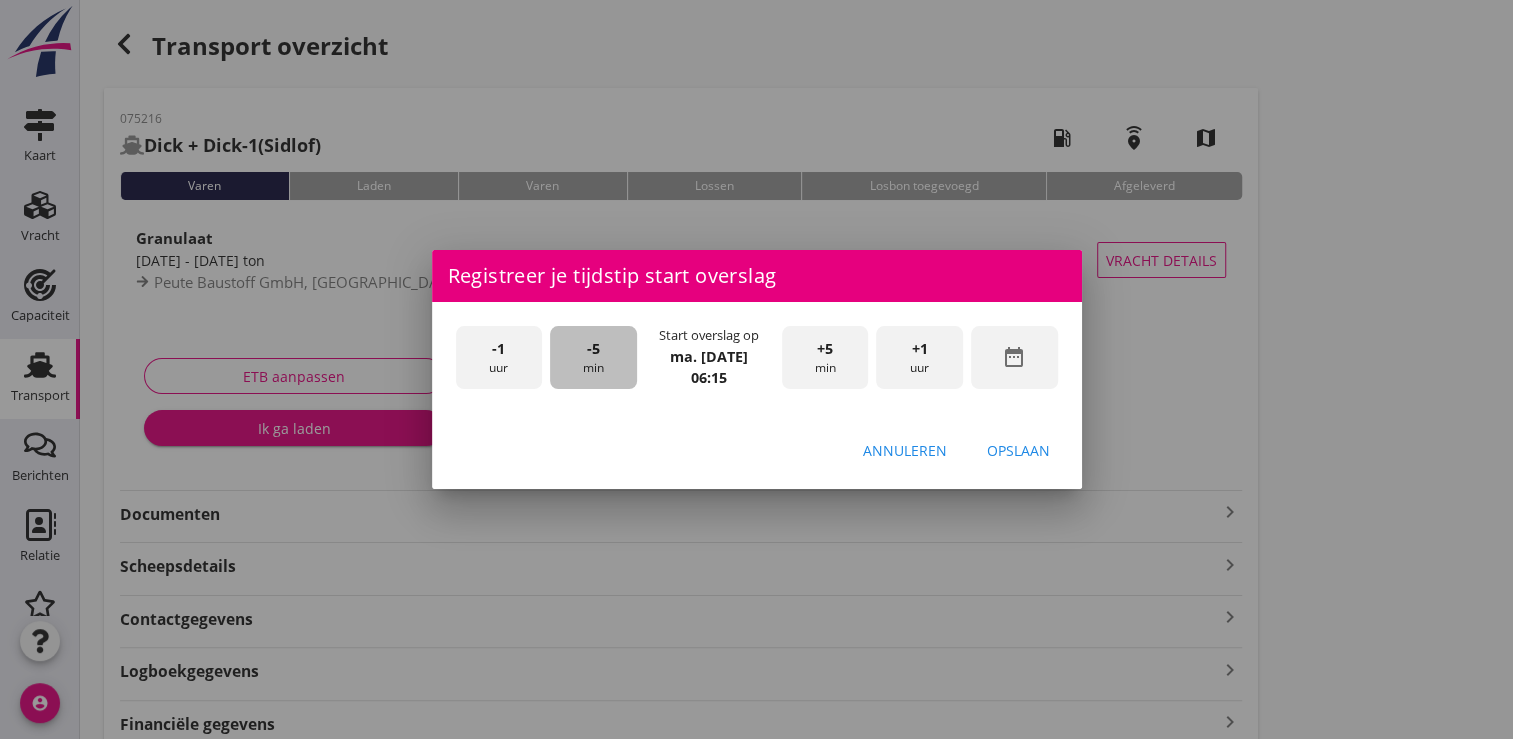 click on "-5  min" at bounding box center (593, 357) 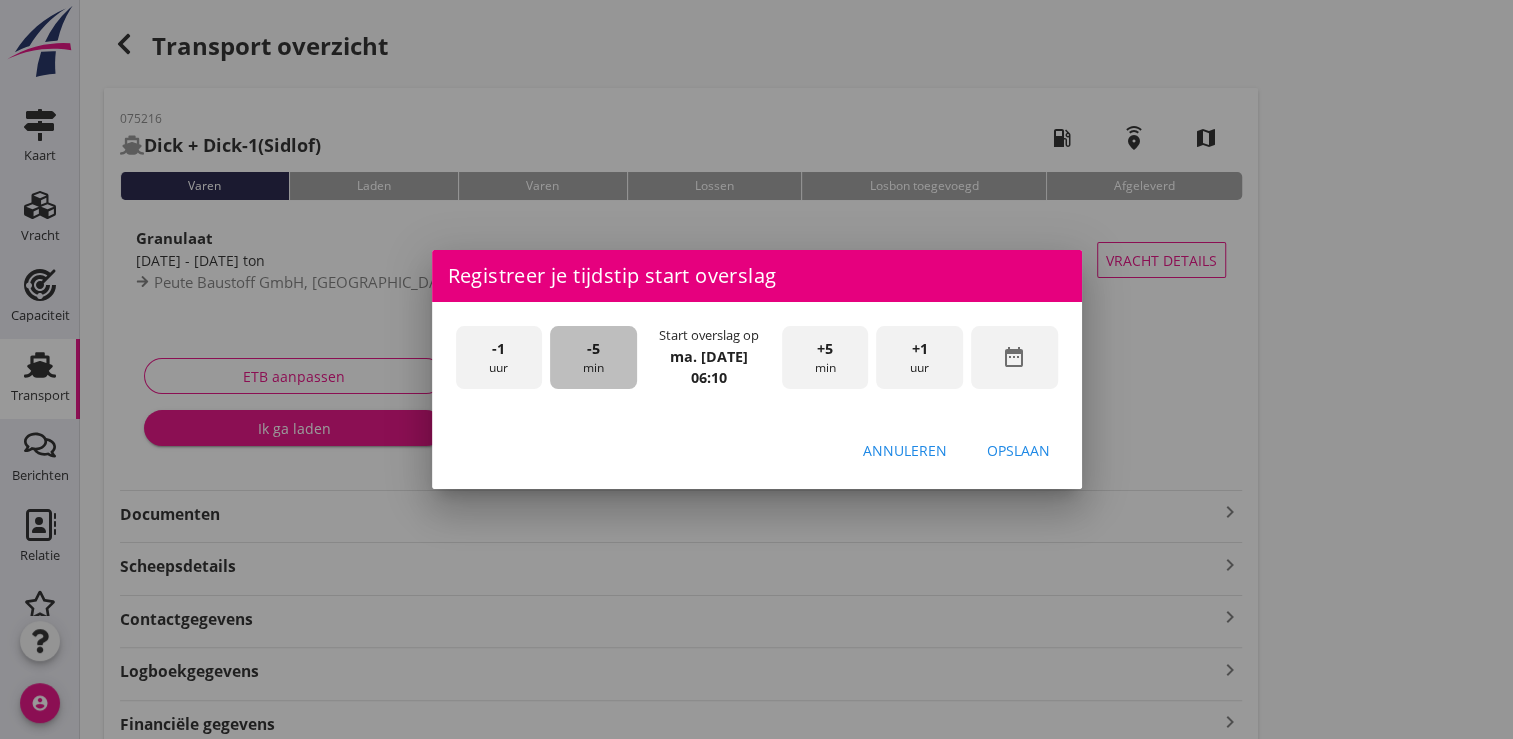 click on "-5  min" at bounding box center [593, 357] 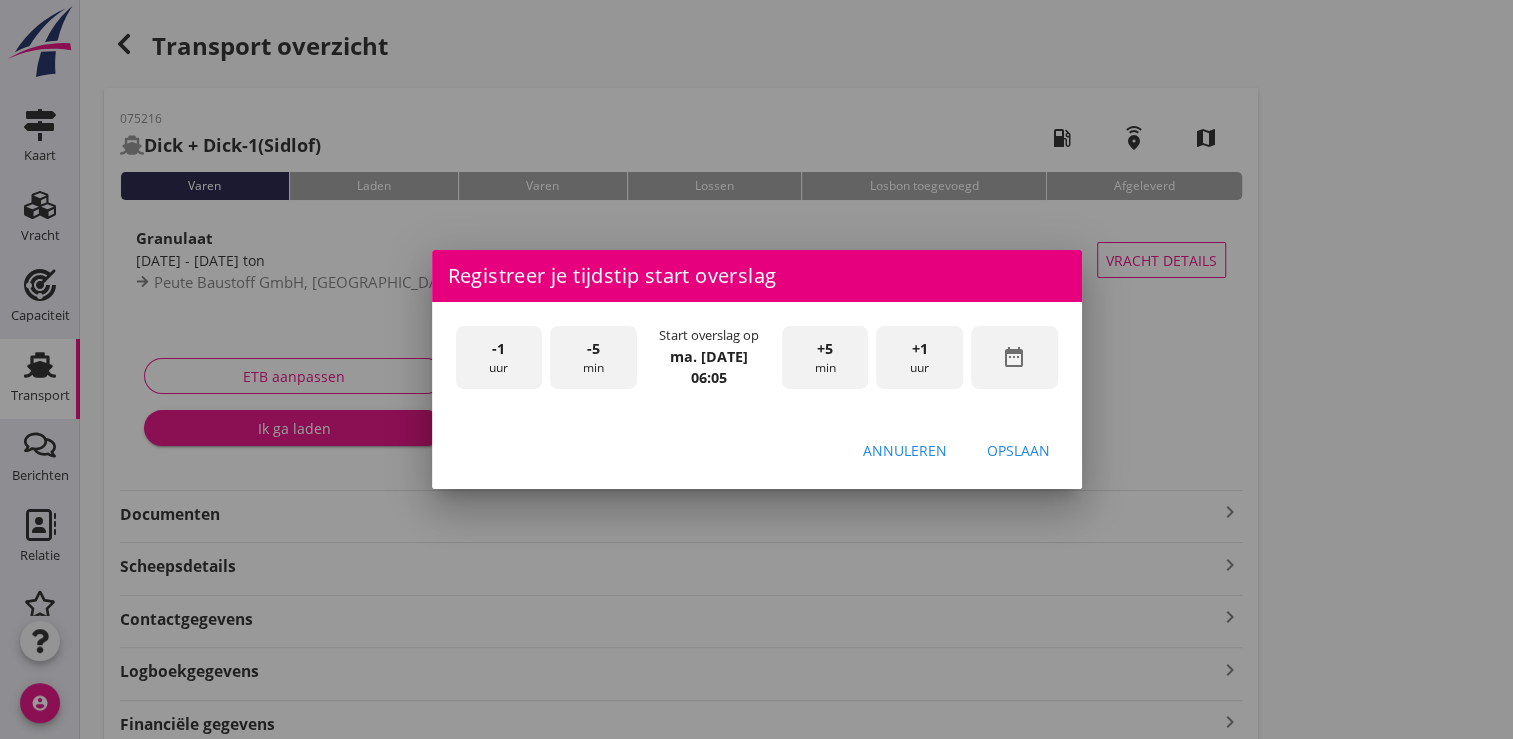 click on "-5  min" at bounding box center (593, 357) 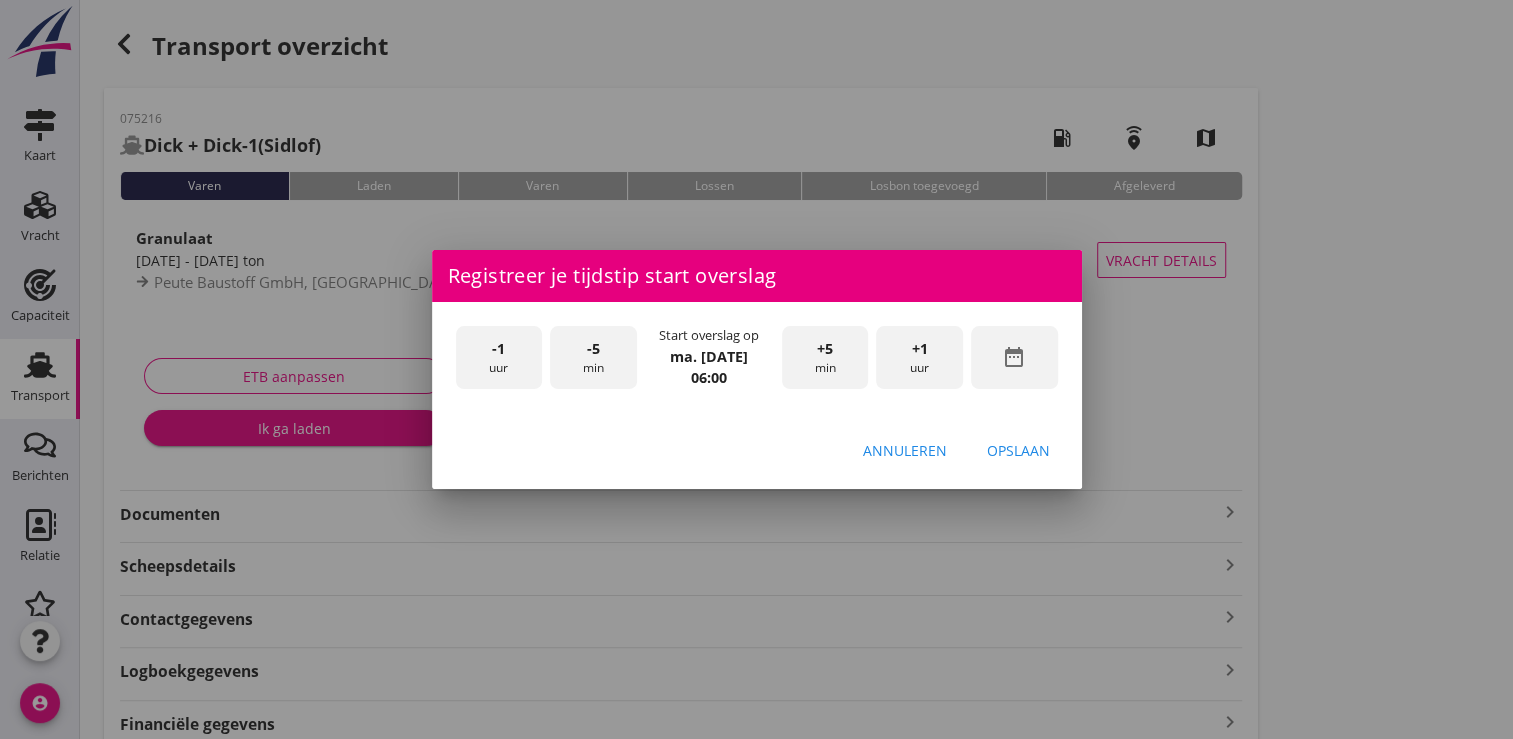 click on "Opslaan" at bounding box center (1018, 450) 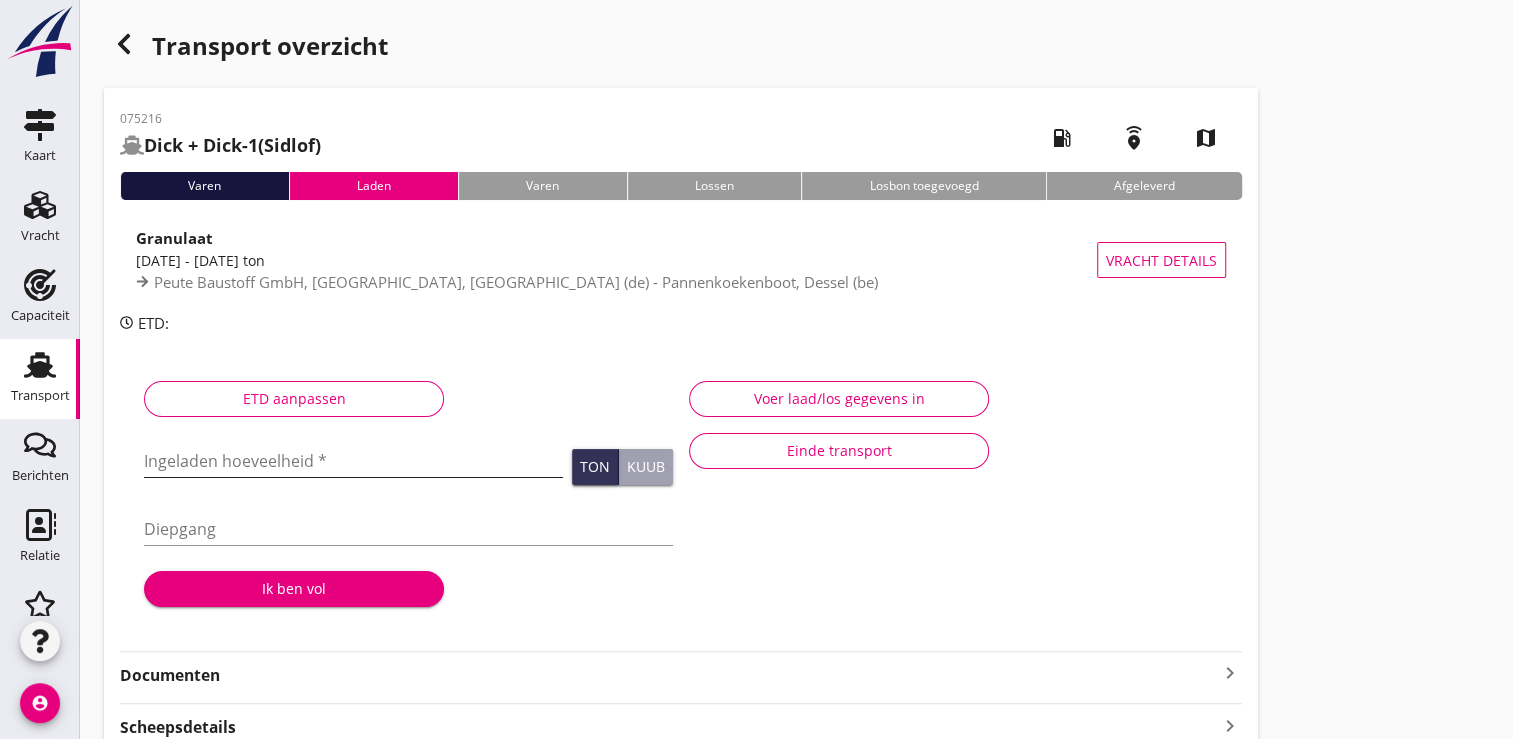click at bounding box center (353, 461) 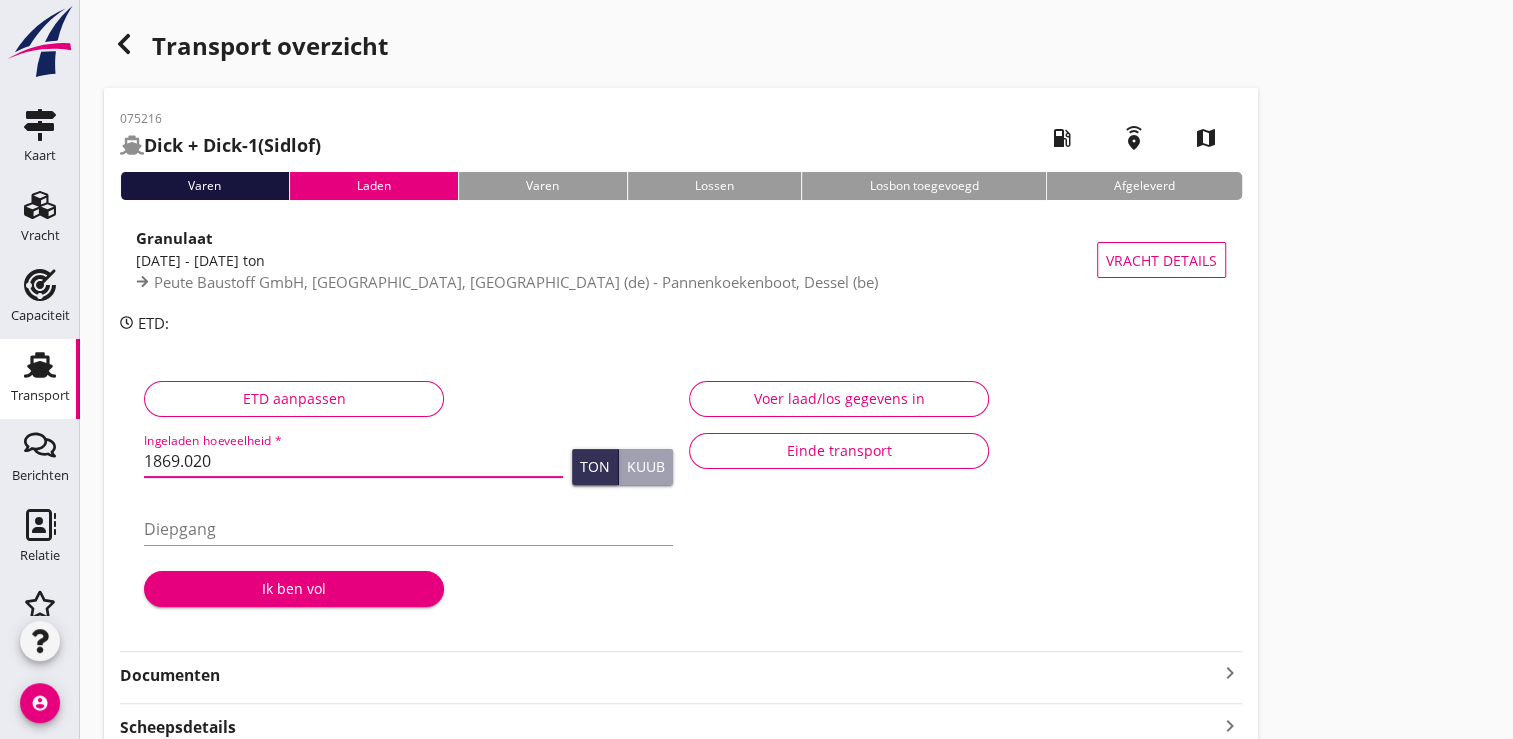 type on "1869.020" 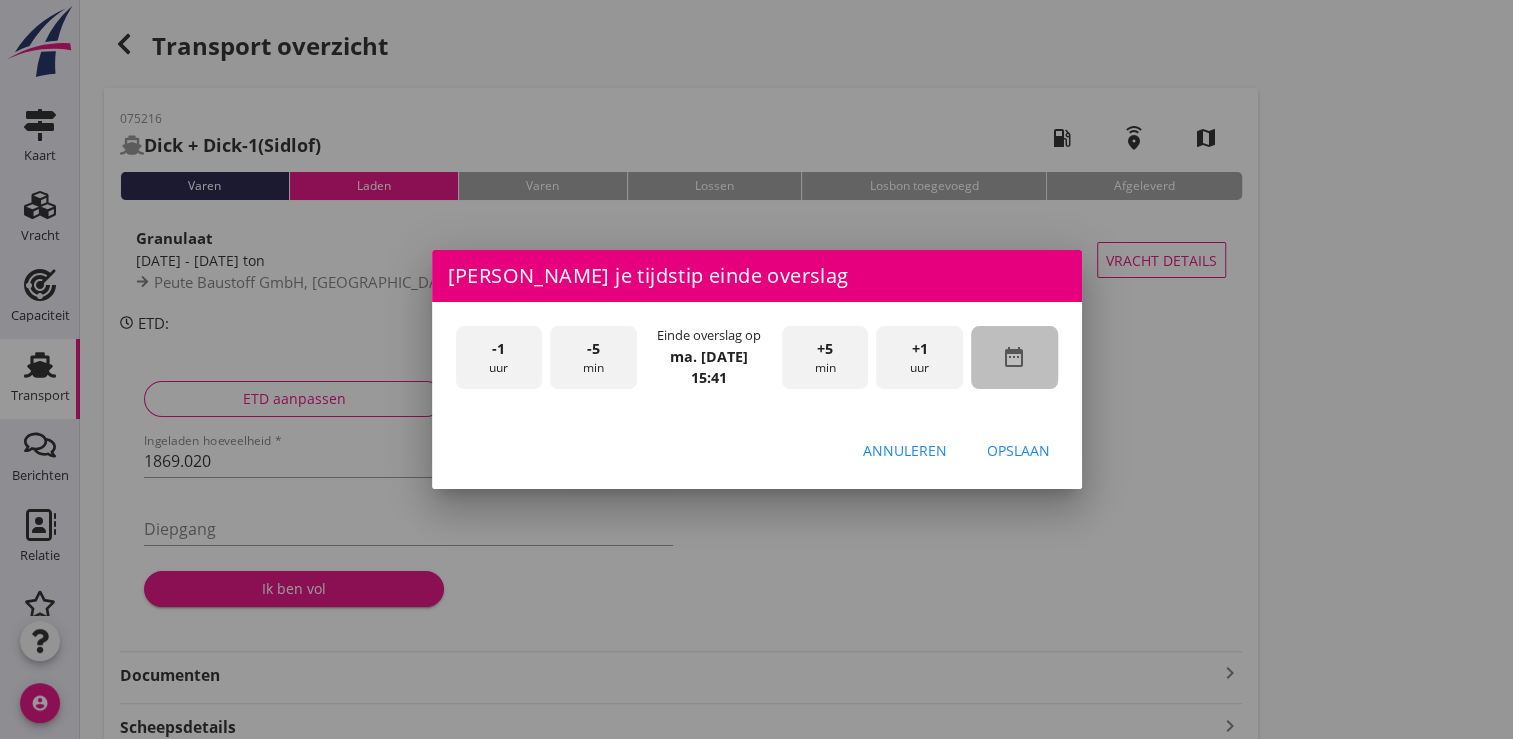 click on "date_range" at bounding box center (1014, 357) 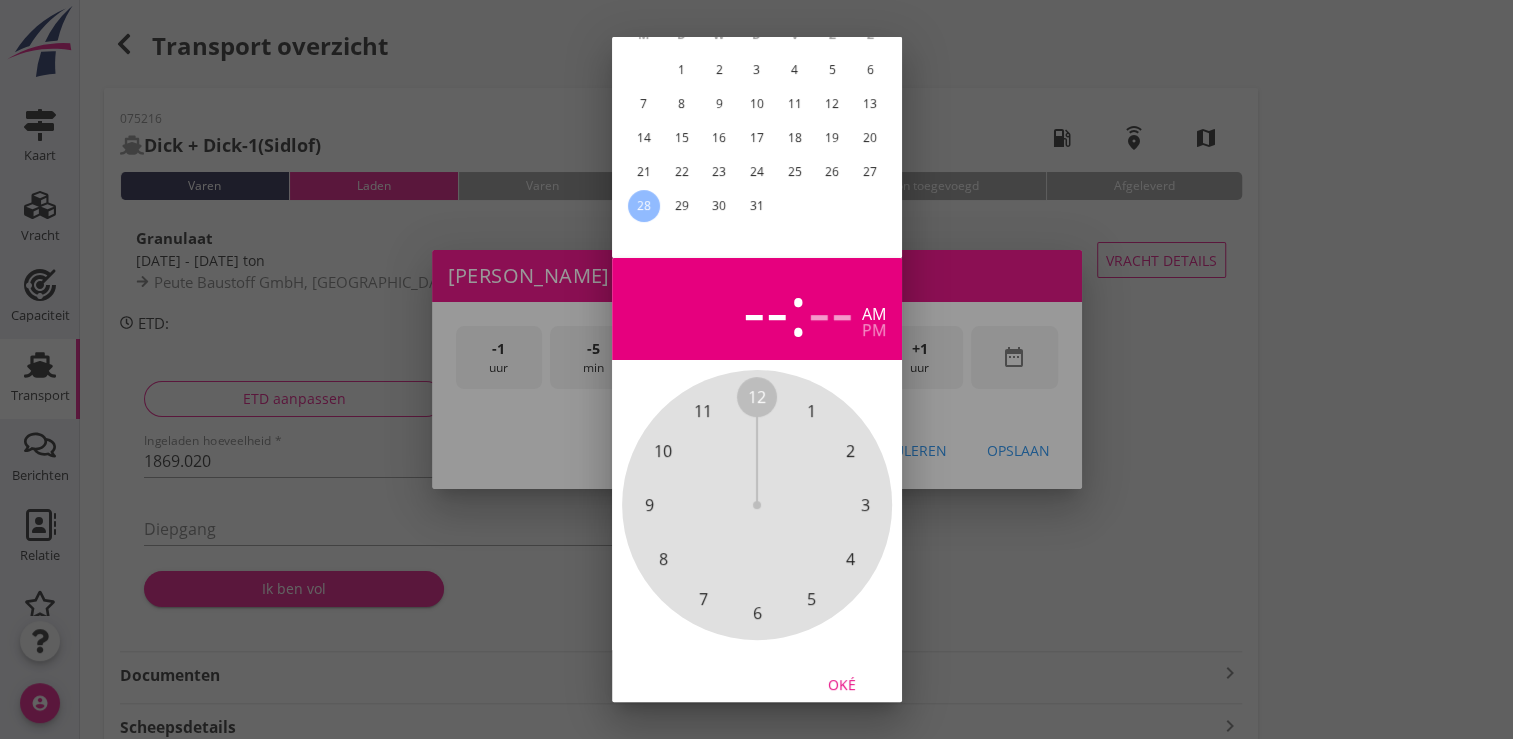 scroll, scrollTop: 185, scrollLeft: 0, axis: vertical 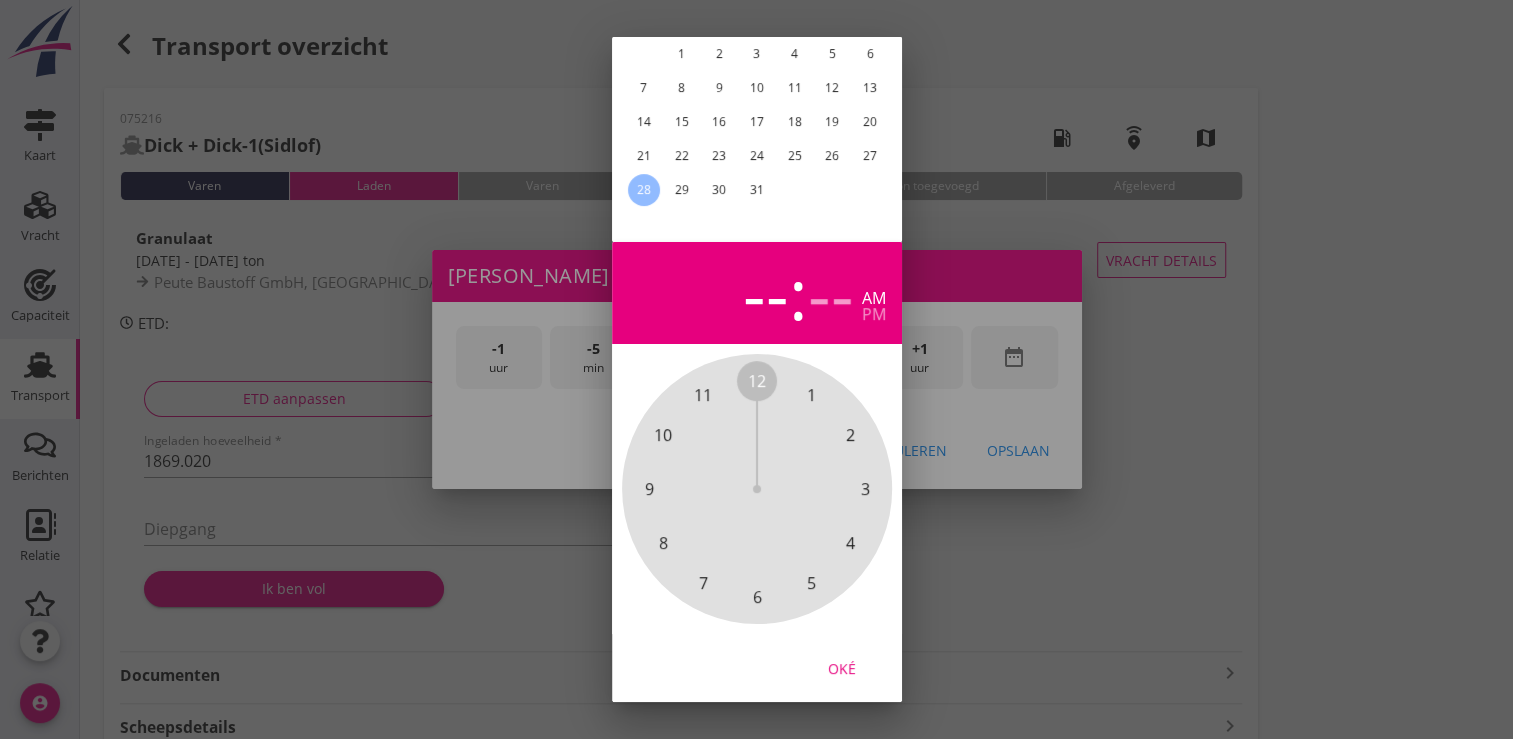 drag, startPoint x: 850, startPoint y: 643, endPoint x: 906, endPoint y: 501, distance: 152.64337 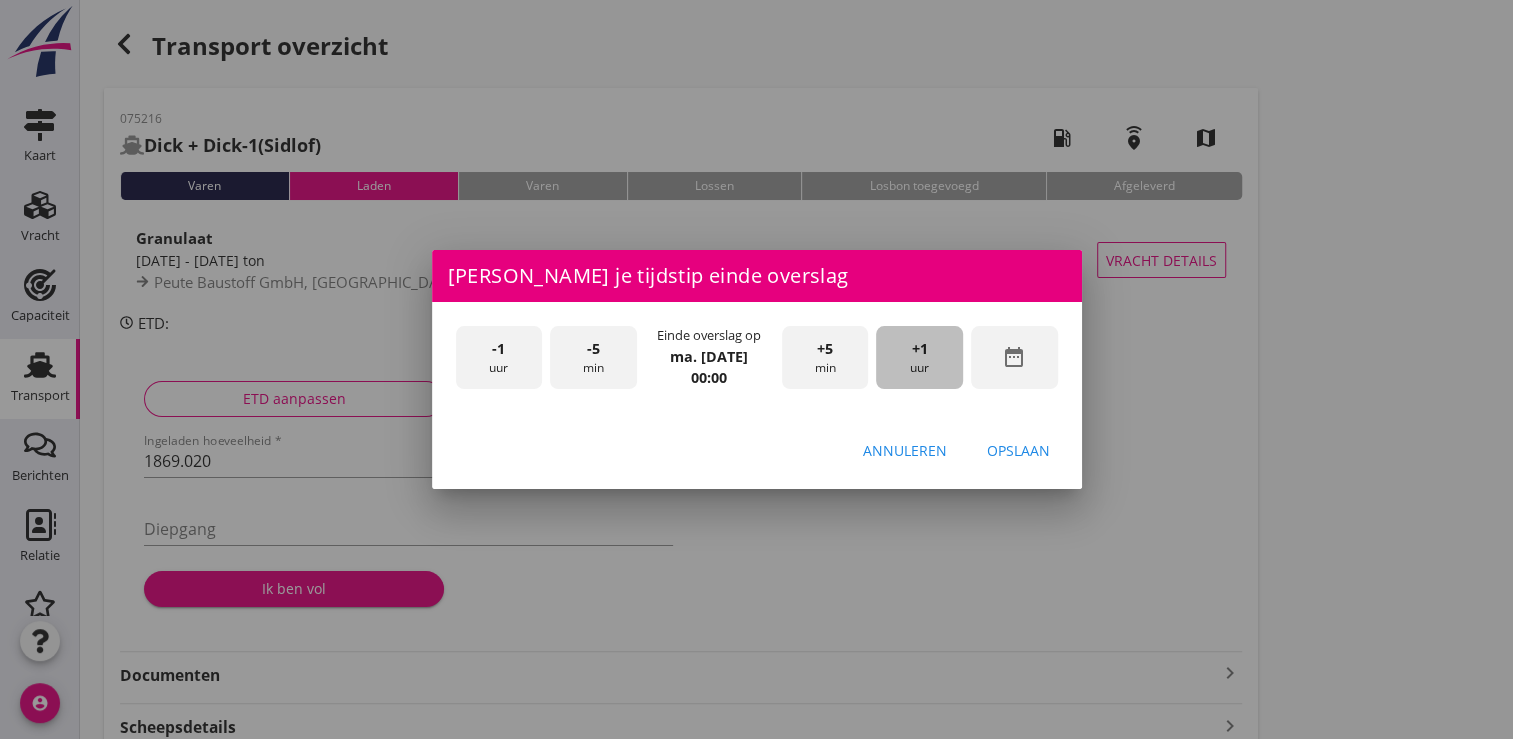 click on "+1  uur" at bounding box center (919, 357) 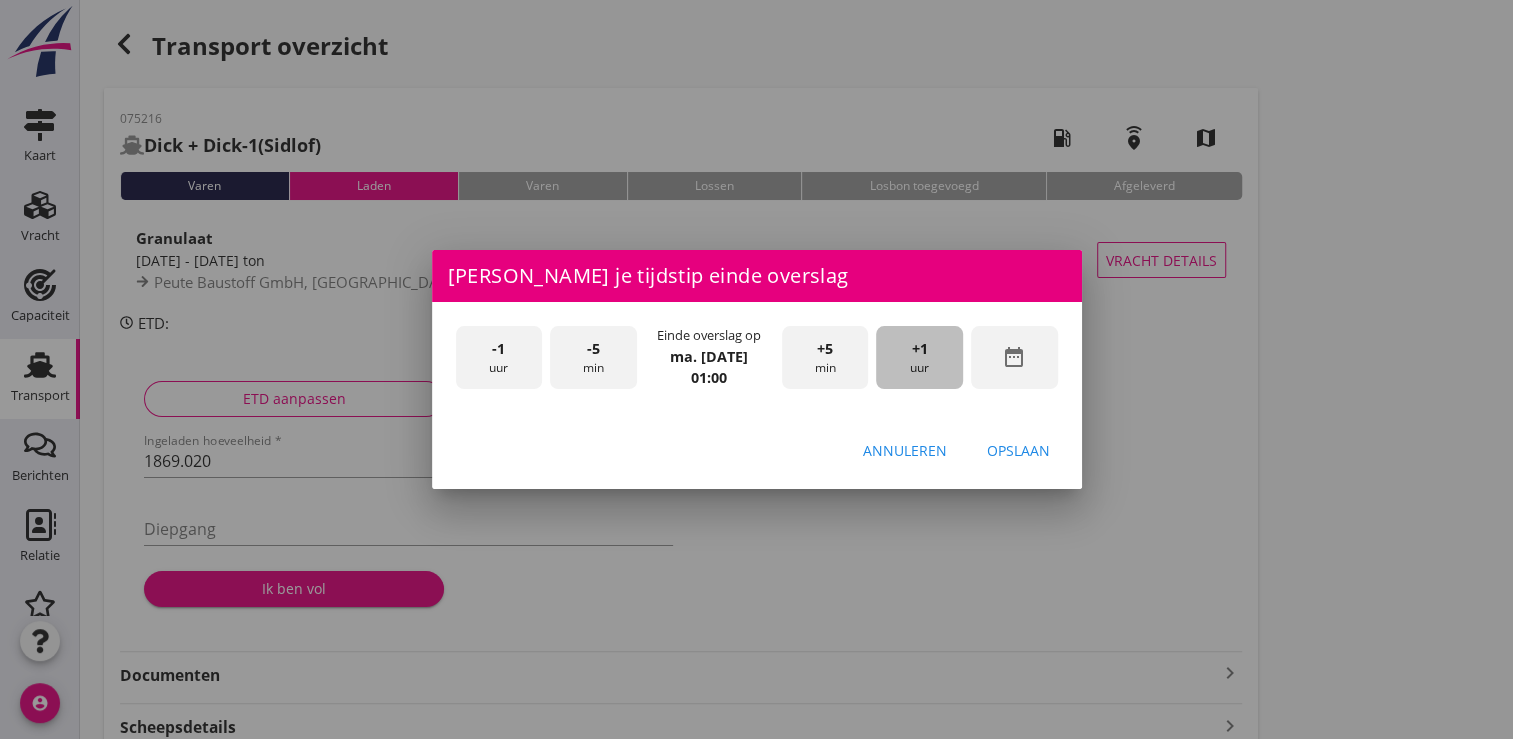 click on "+1  uur" at bounding box center [919, 357] 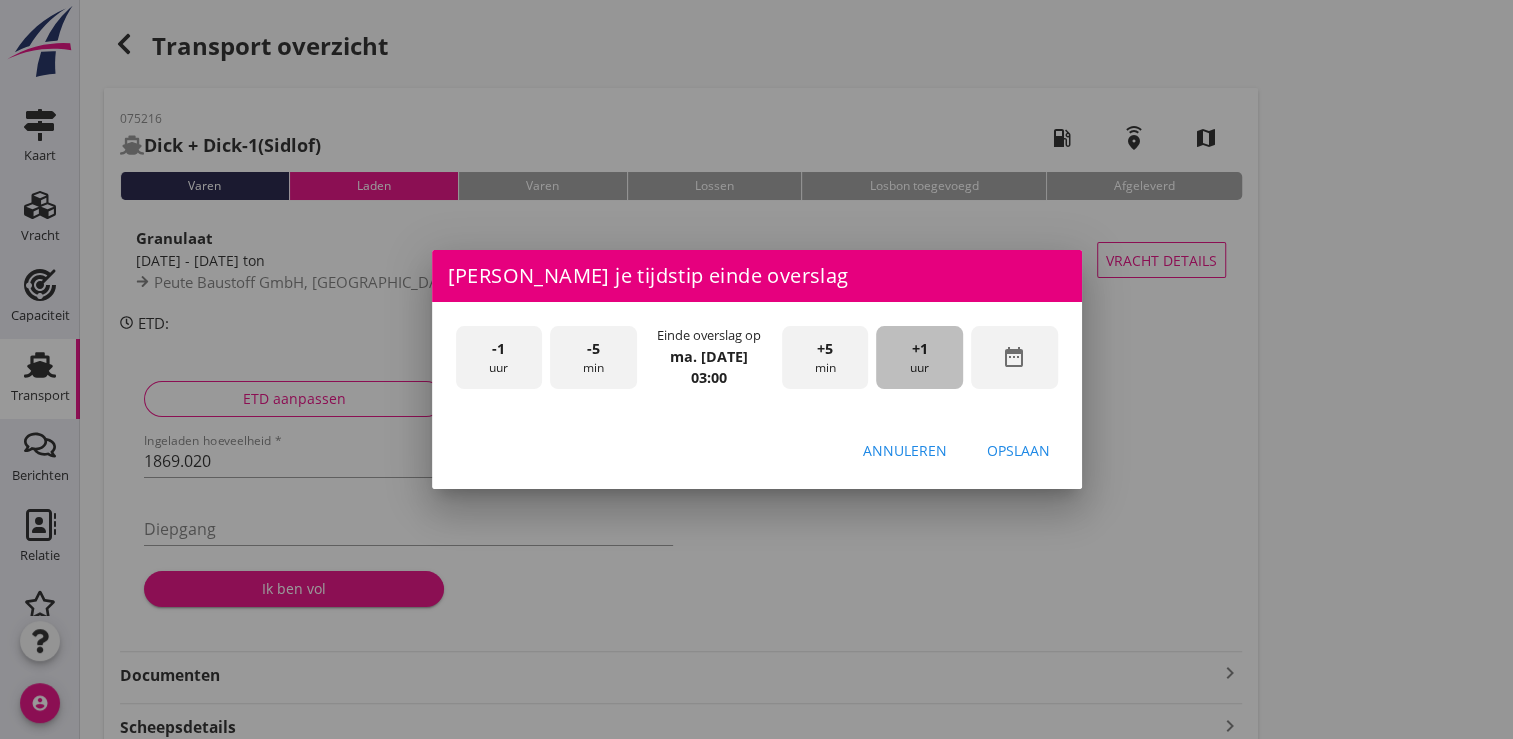 click on "+1  uur" at bounding box center [919, 357] 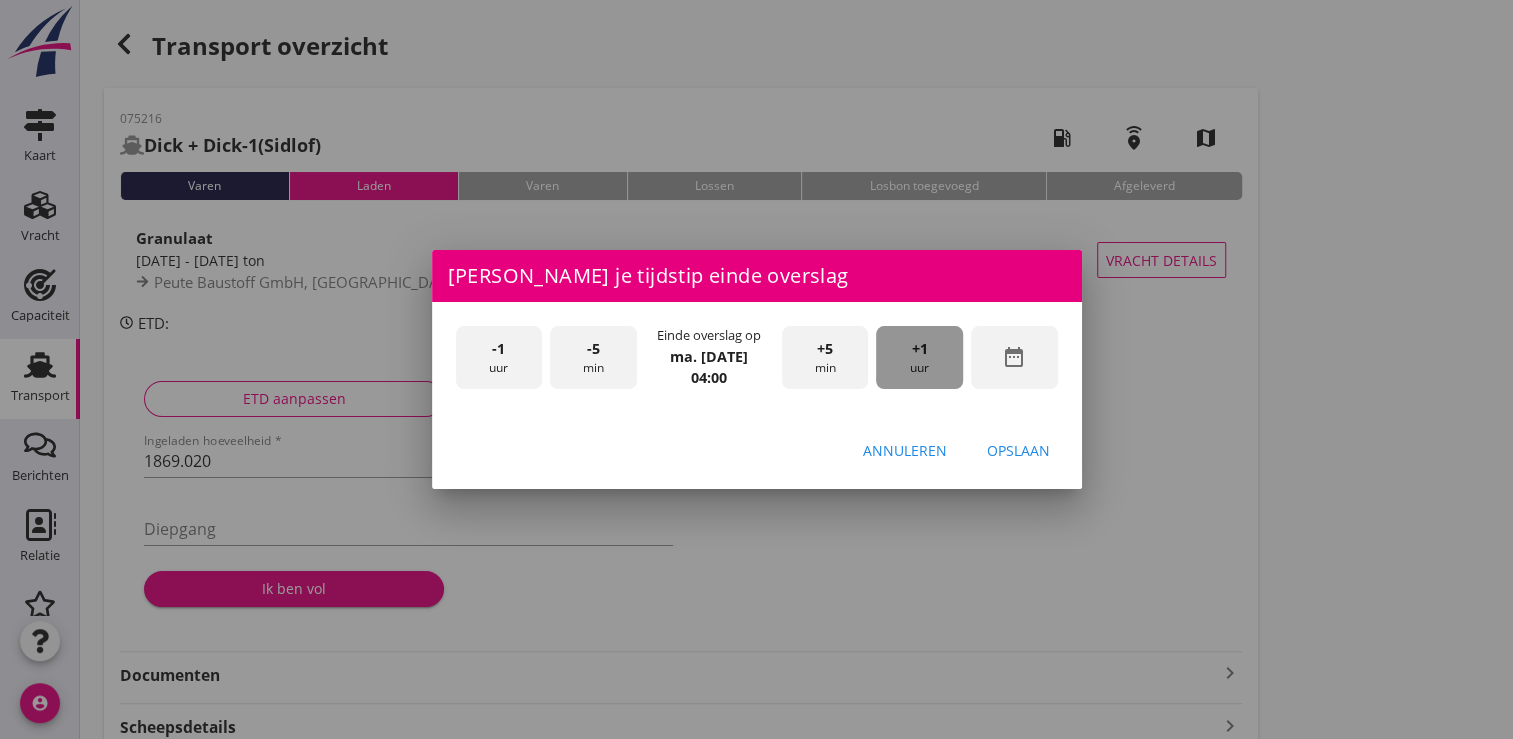 click on "+1  uur" at bounding box center (919, 357) 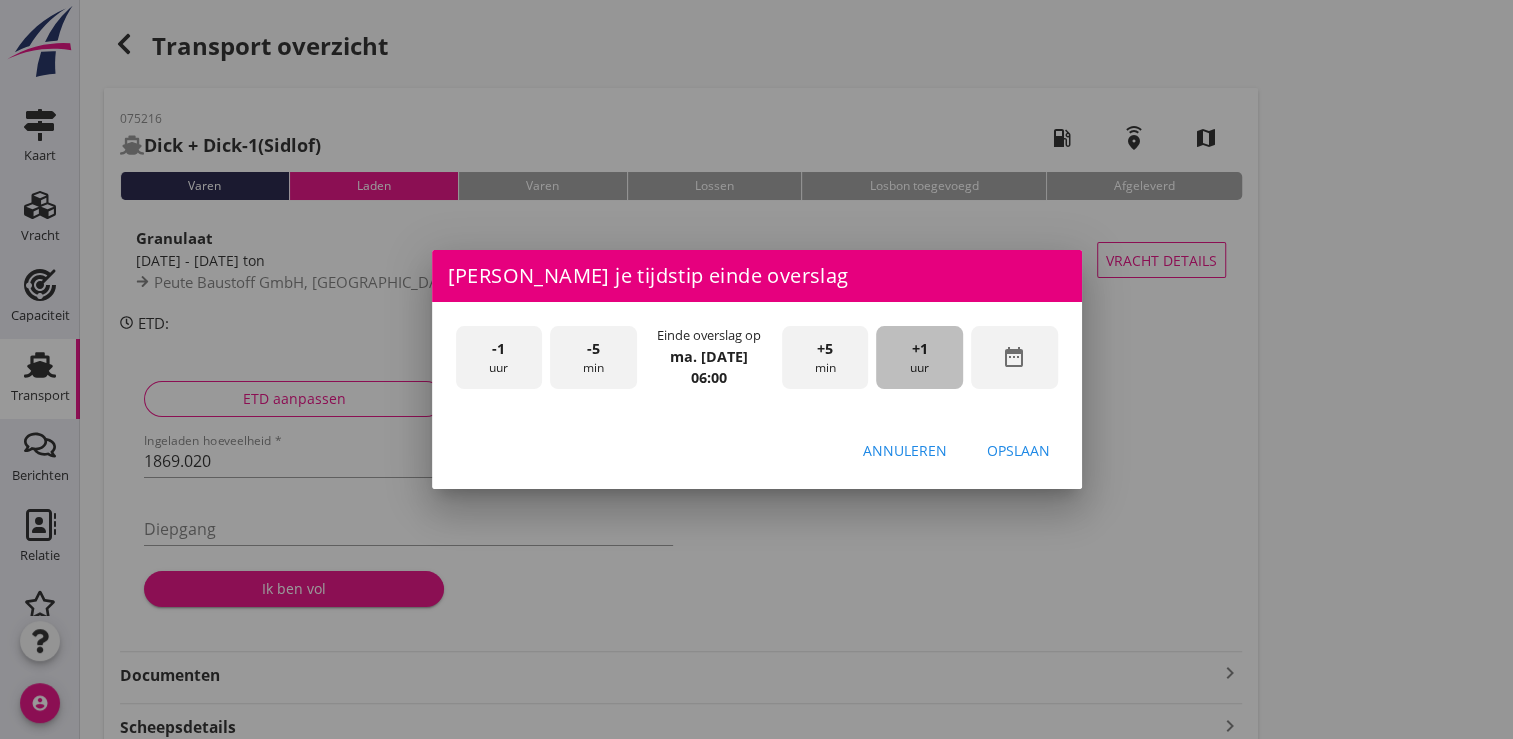 click on "+1  uur" at bounding box center [919, 357] 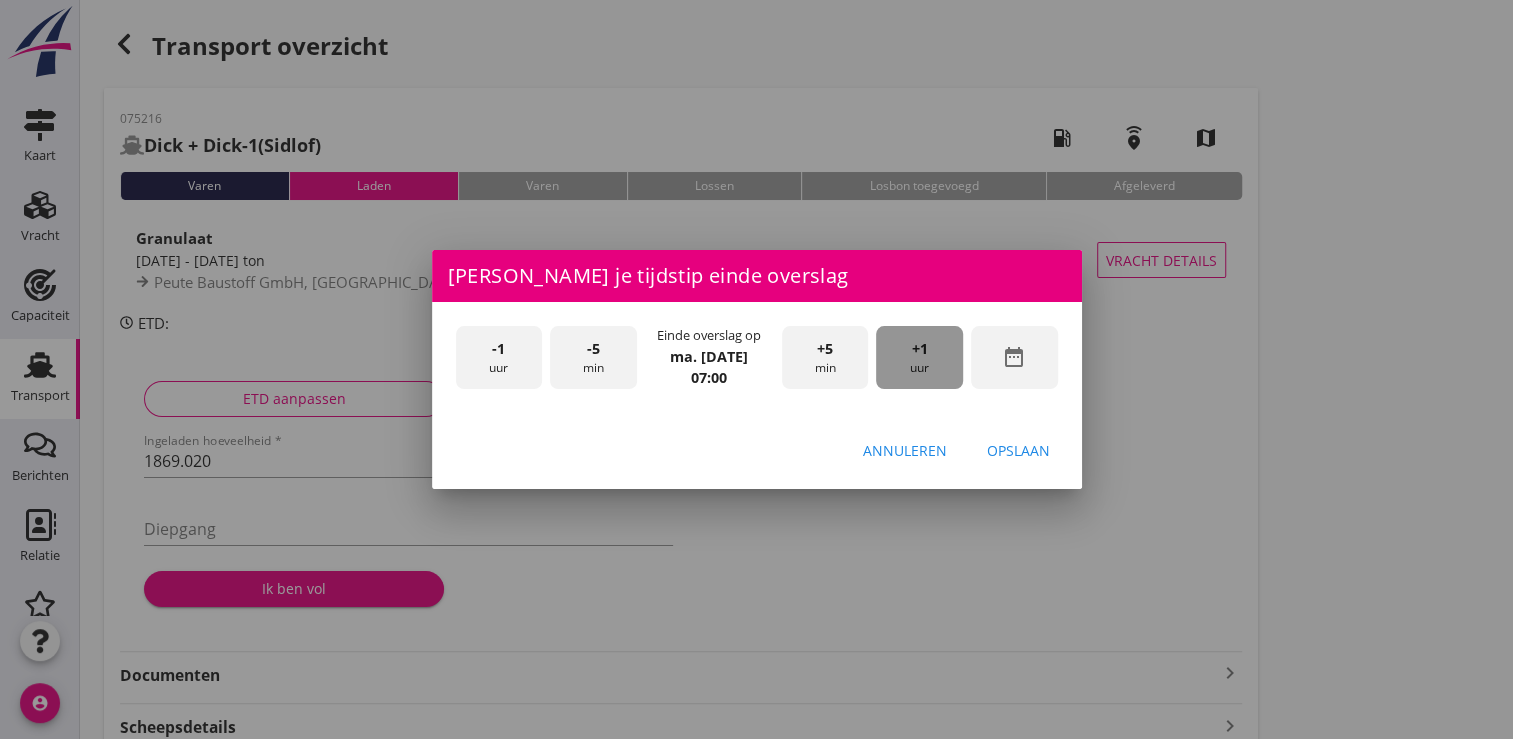 click on "+1  uur" at bounding box center (919, 357) 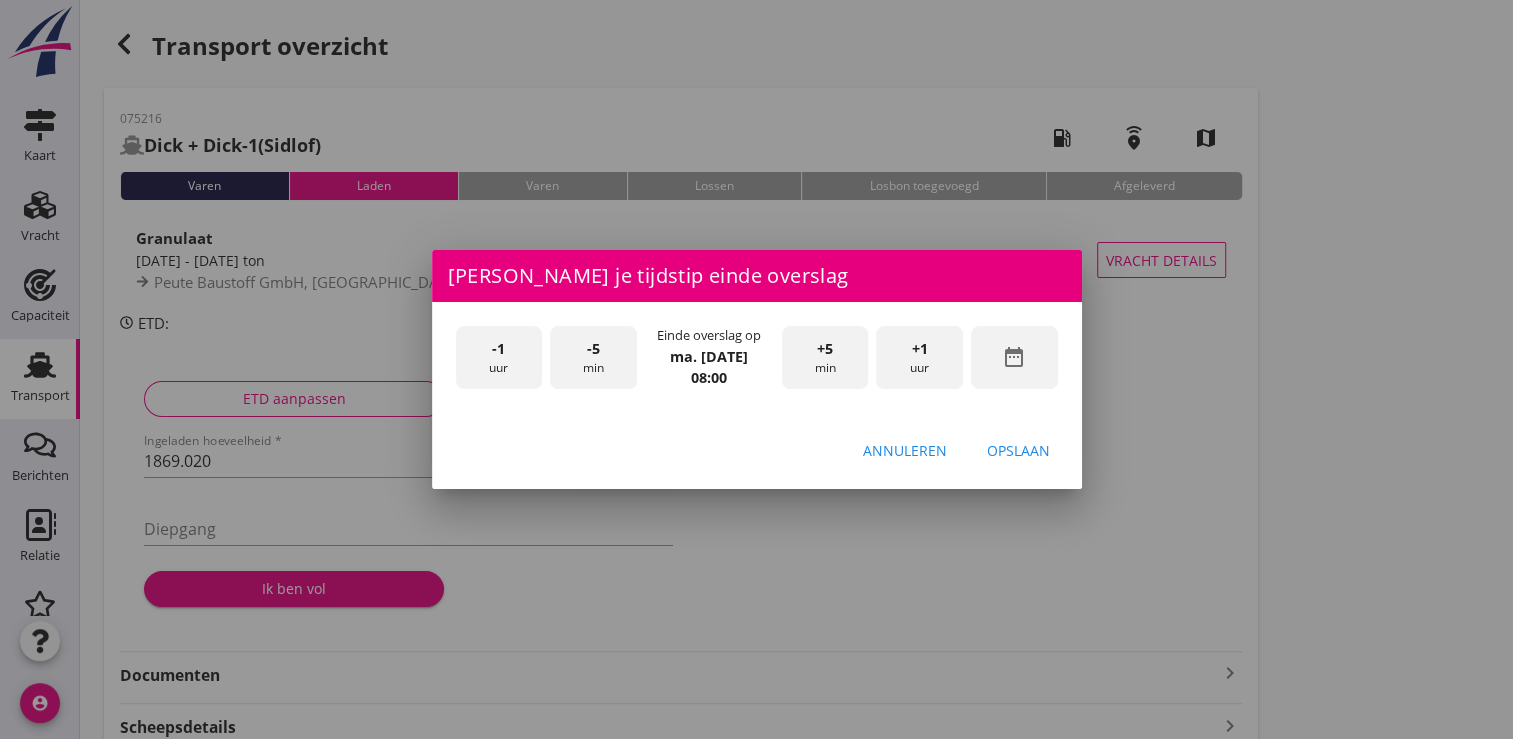 click on "+1  uur" at bounding box center (919, 357) 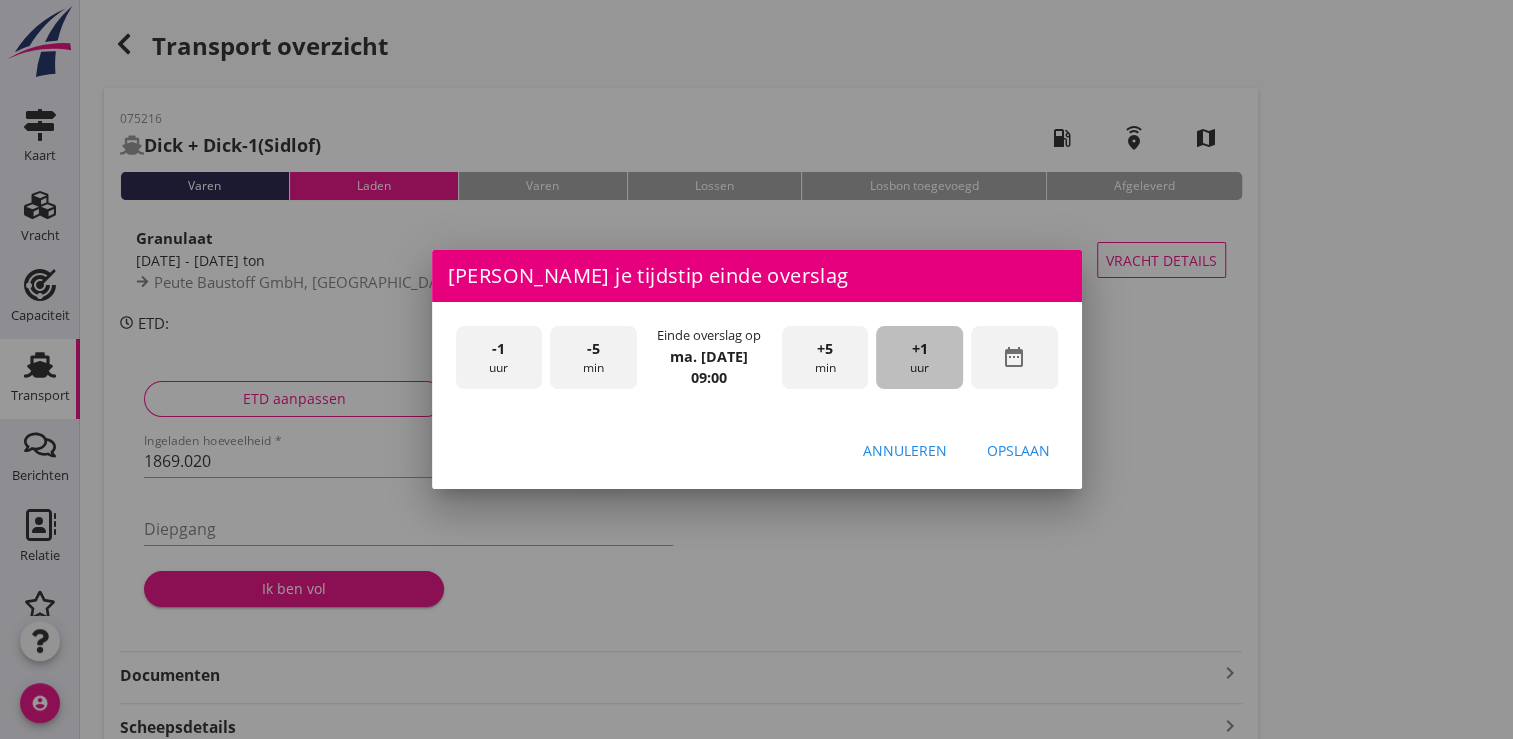 click on "+1  uur" at bounding box center (919, 357) 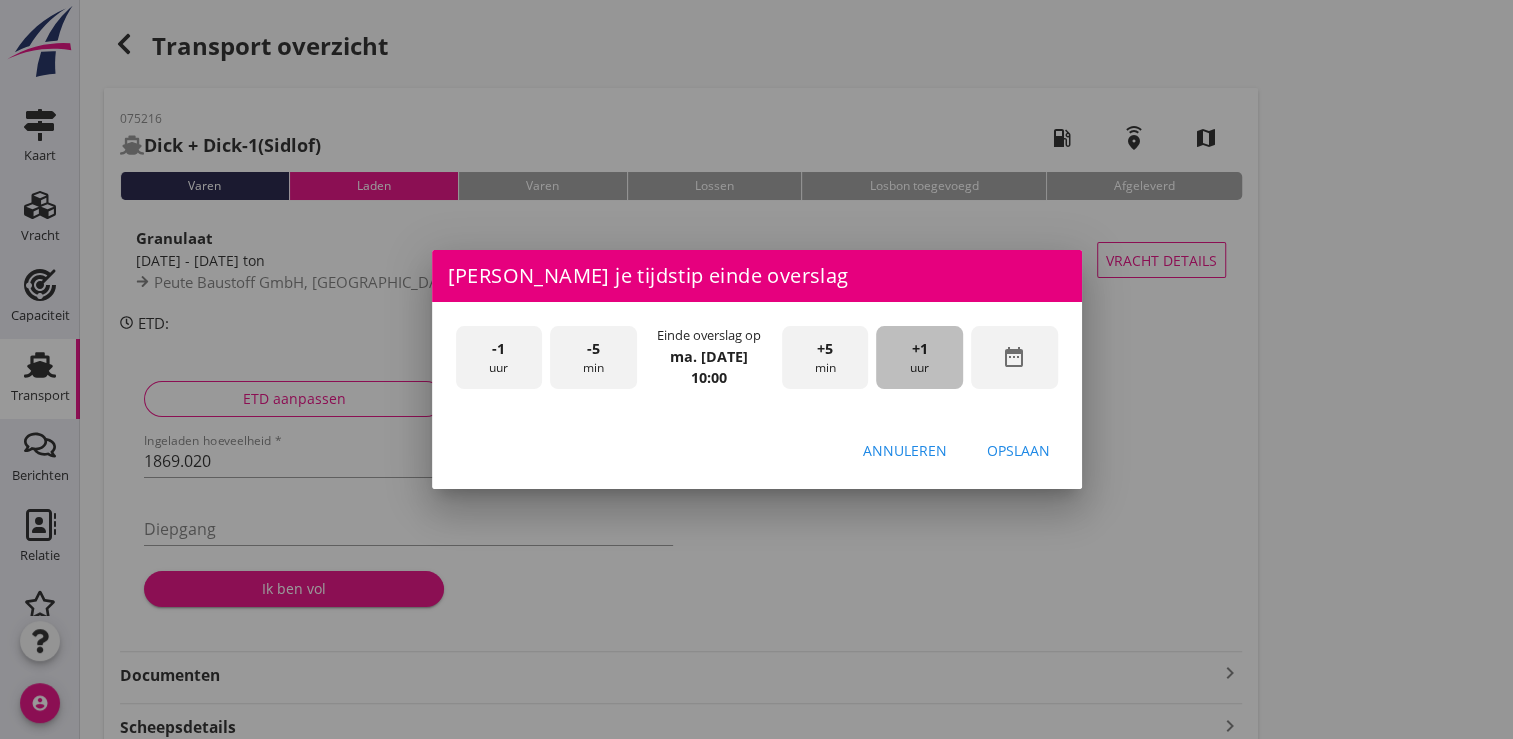 click on "+1  uur" at bounding box center (919, 357) 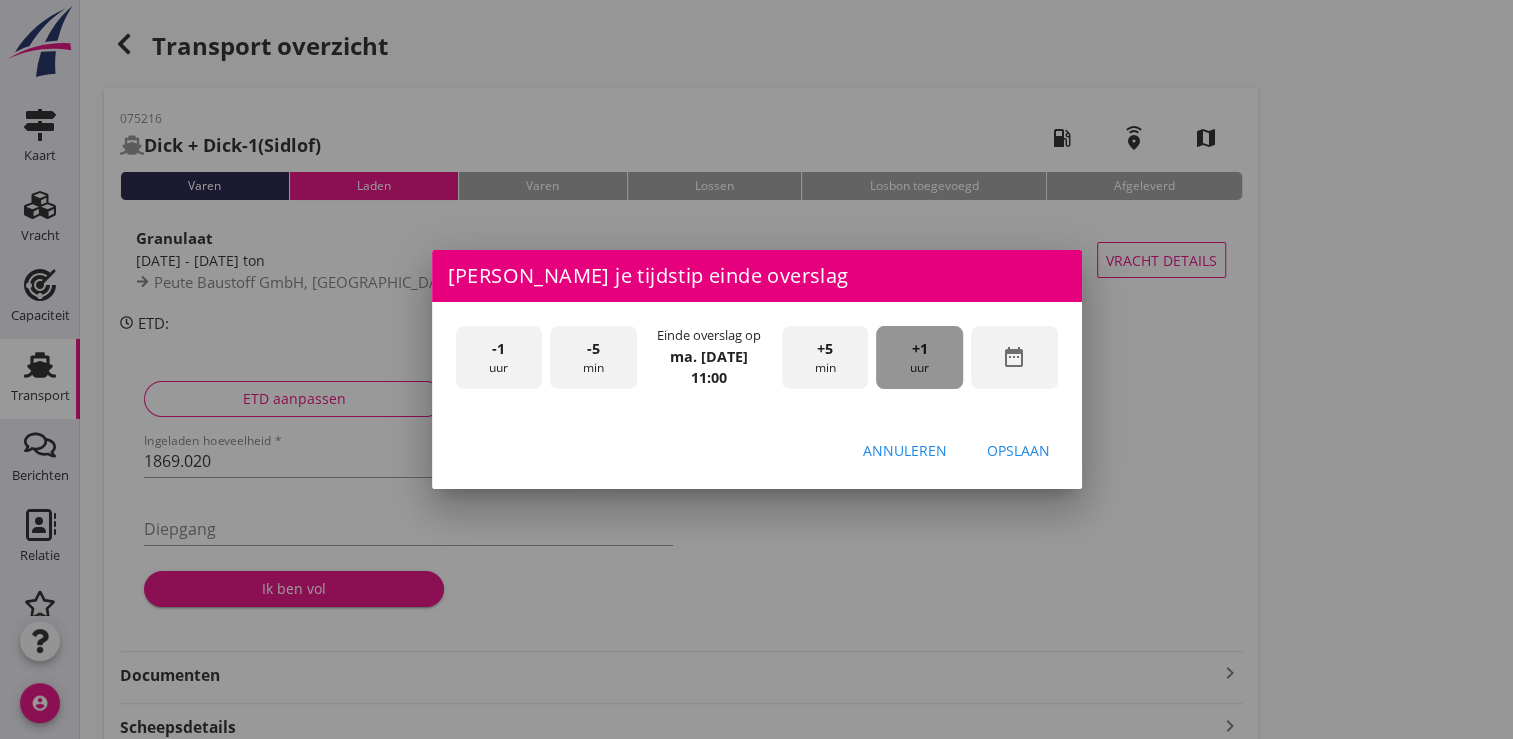 click on "+1  uur" at bounding box center (919, 357) 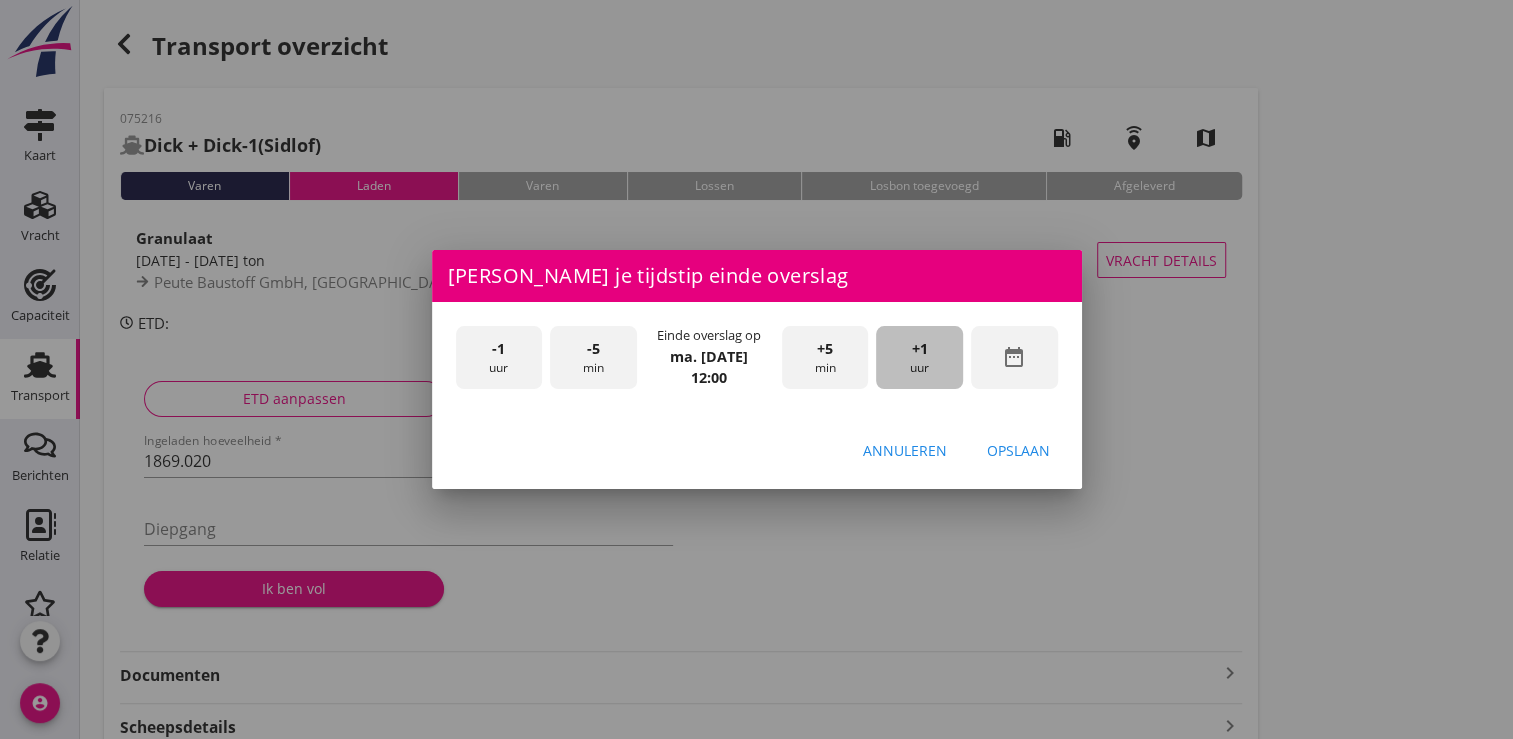 click on "+1  uur" at bounding box center [919, 357] 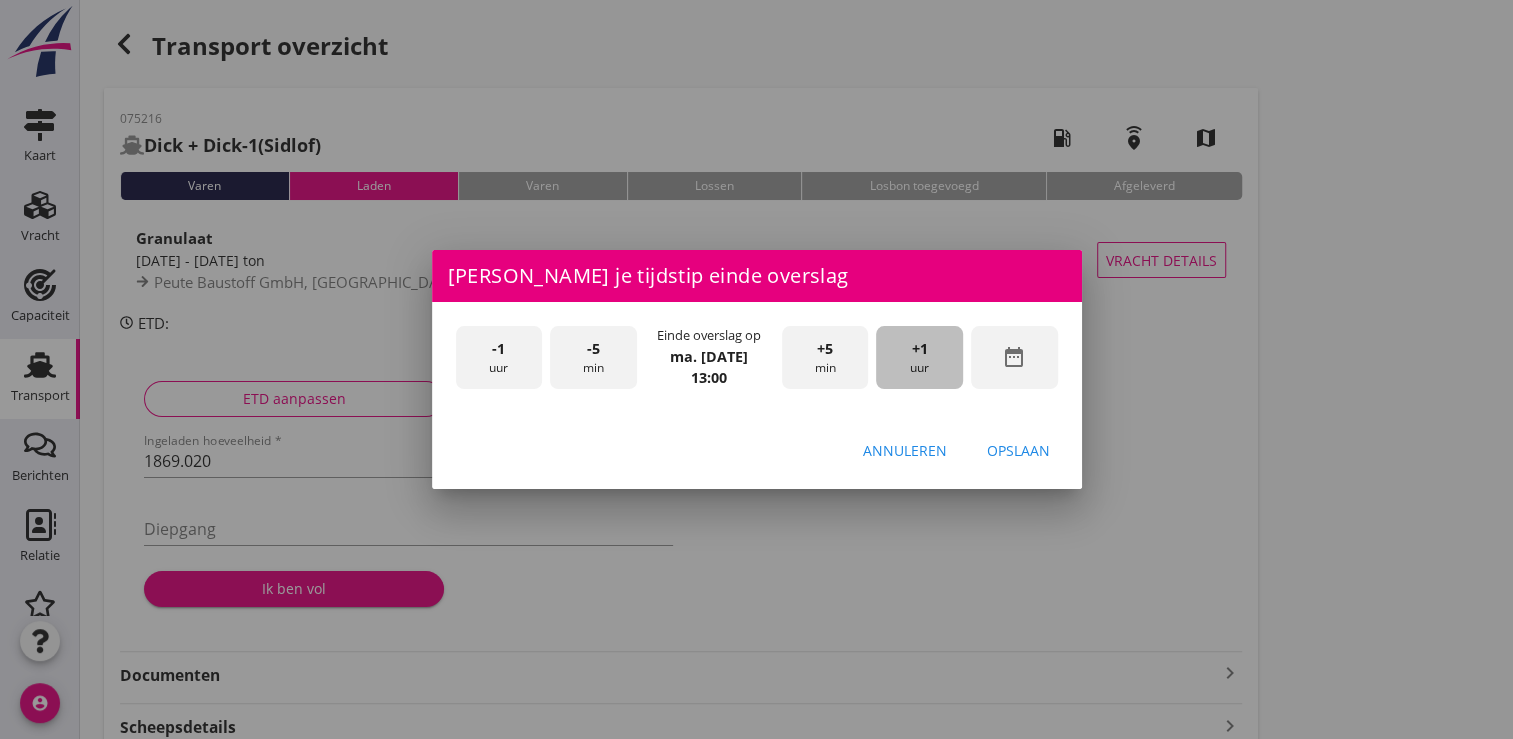 click on "+1  uur" at bounding box center (919, 357) 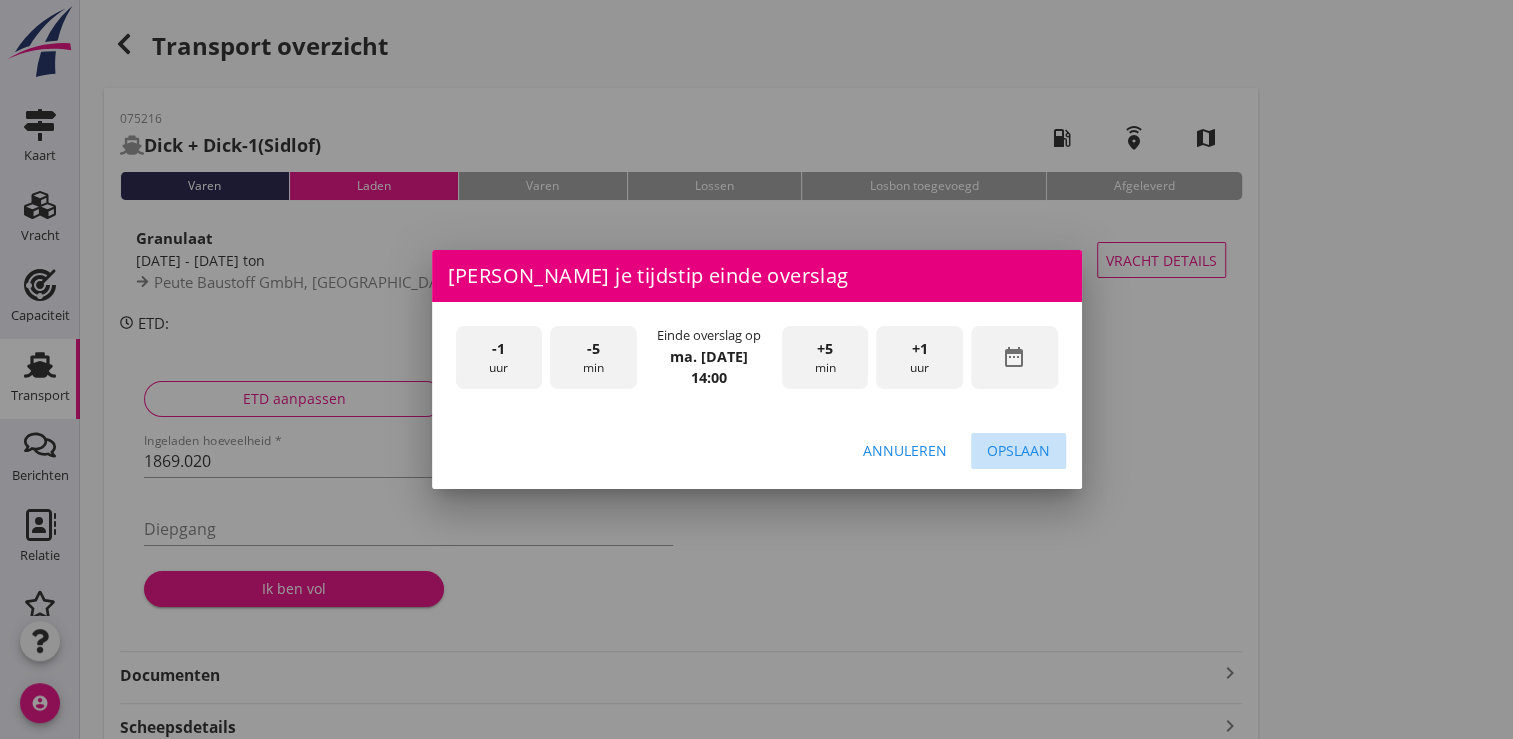 click on "Opslaan" at bounding box center [1018, 450] 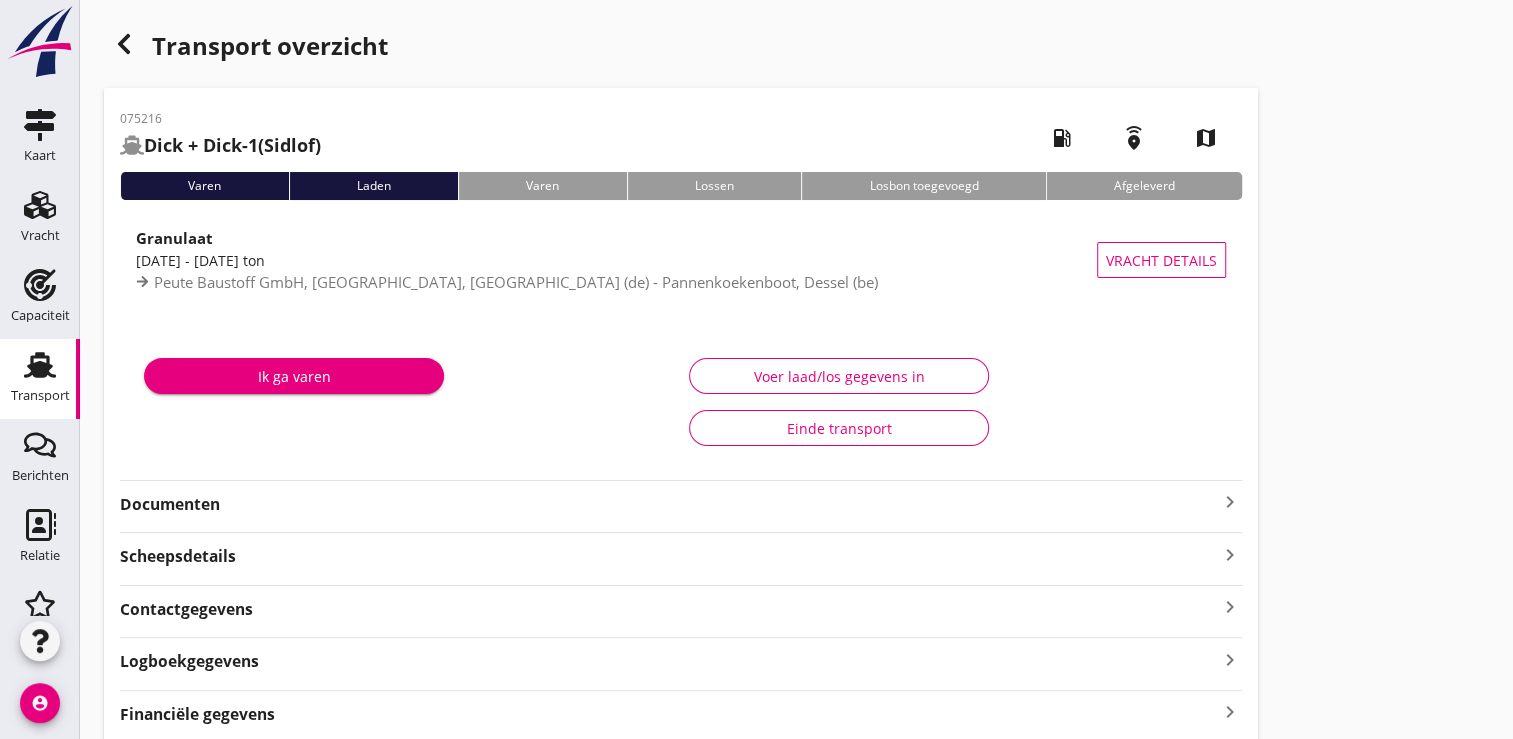 click on "Ik ga varen" at bounding box center [294, 376] 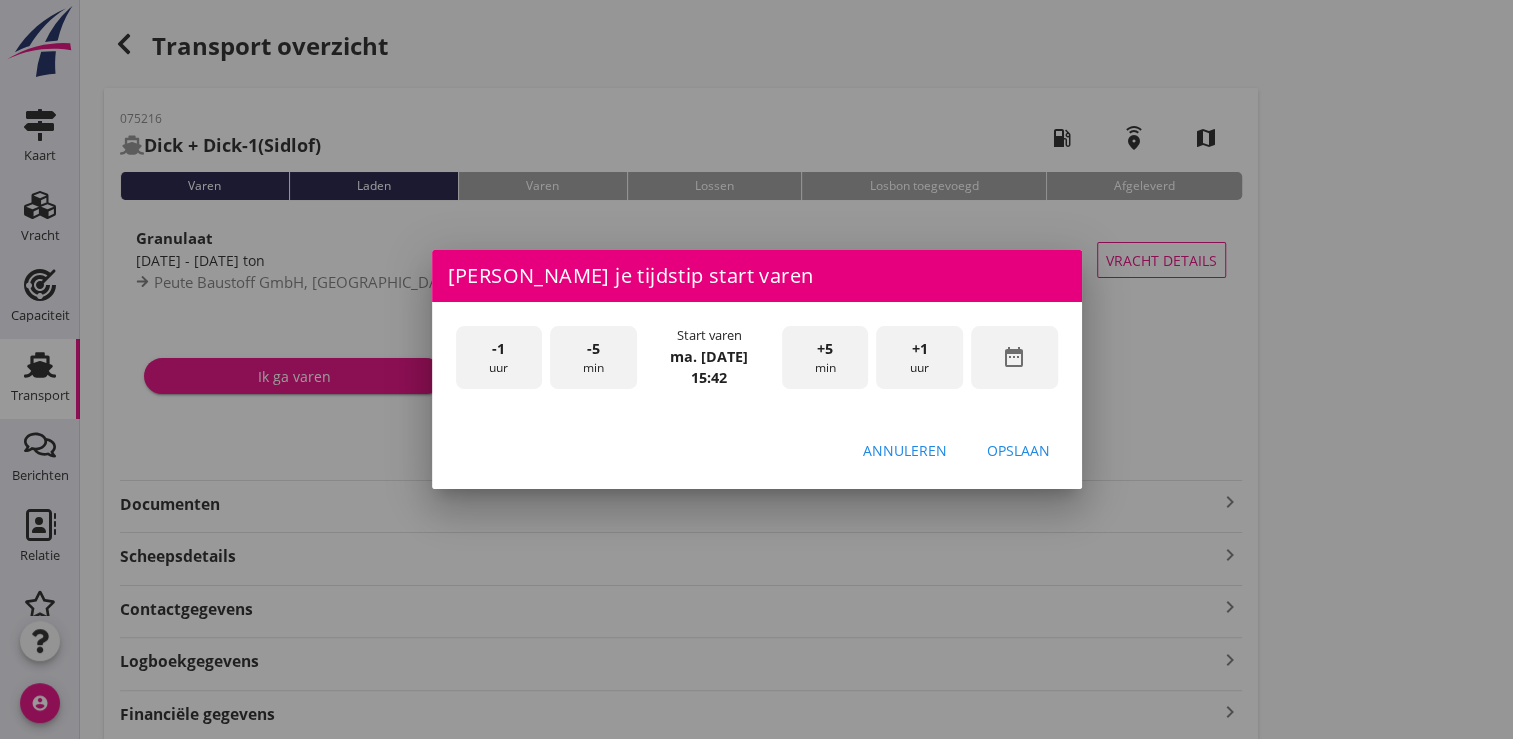 click on "-1" at bounding box center (498, 349) 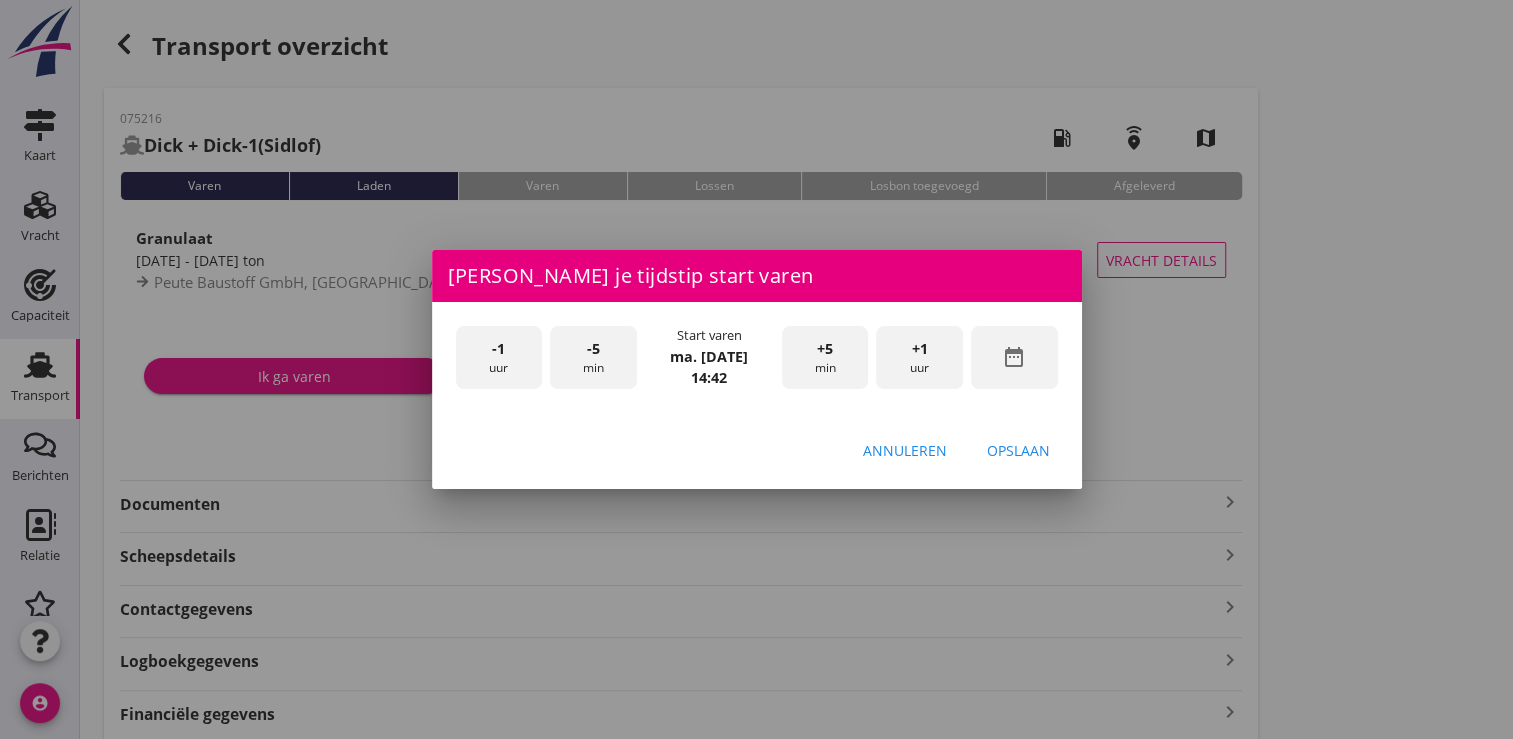 click on "+5  min" at bounding box center (825, 357) 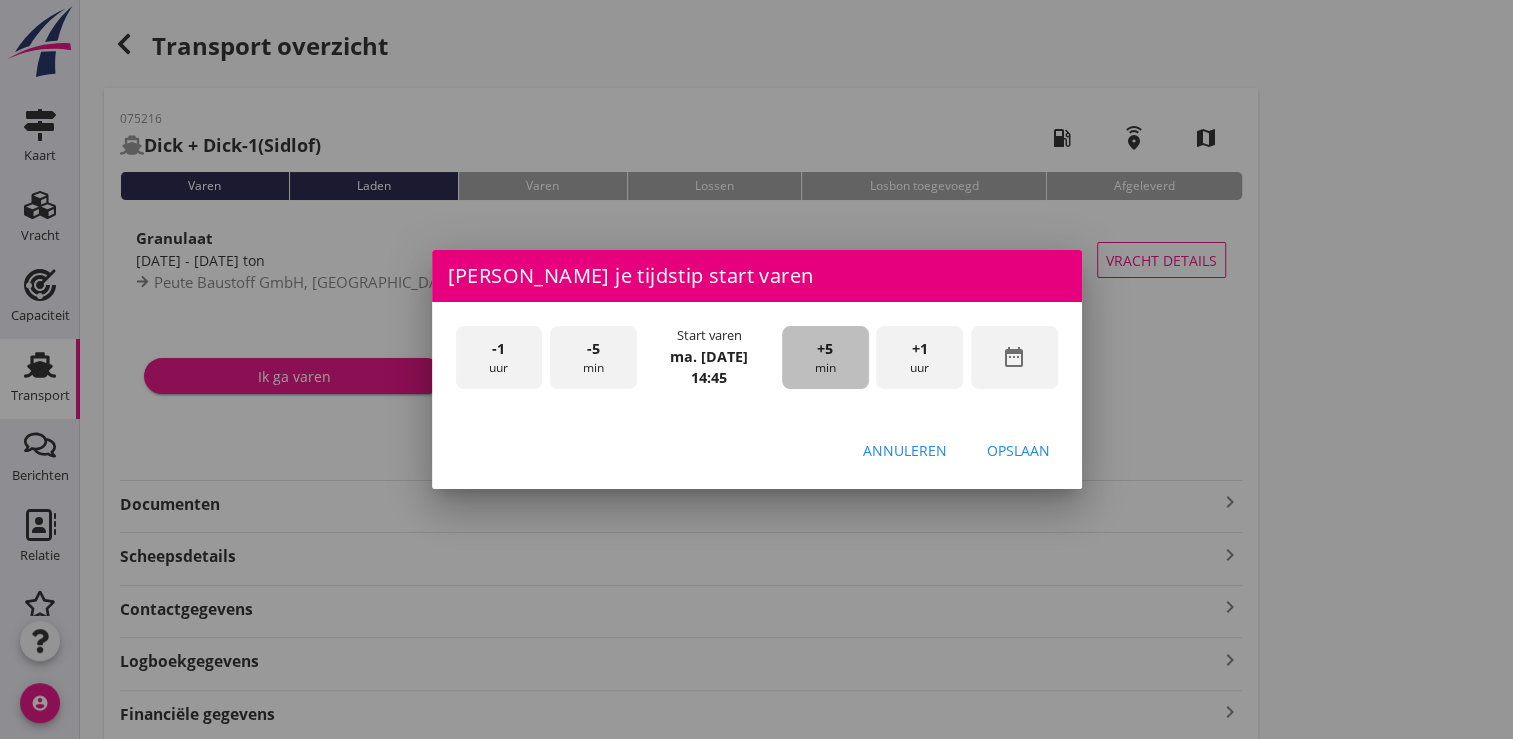 click on "+5  min" at bounding box center [825, 357] 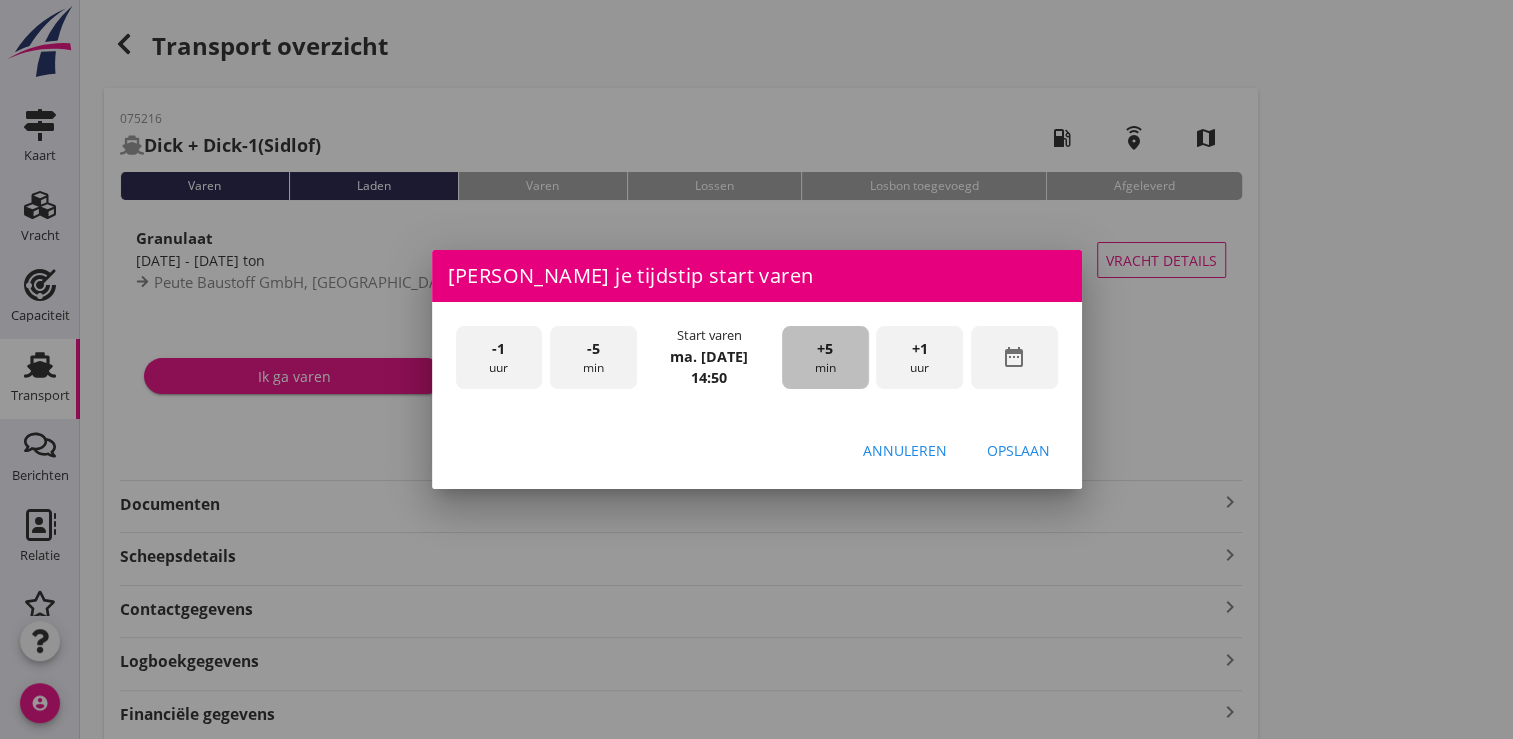 click on "+5  min" at bounding box center [825, 357] 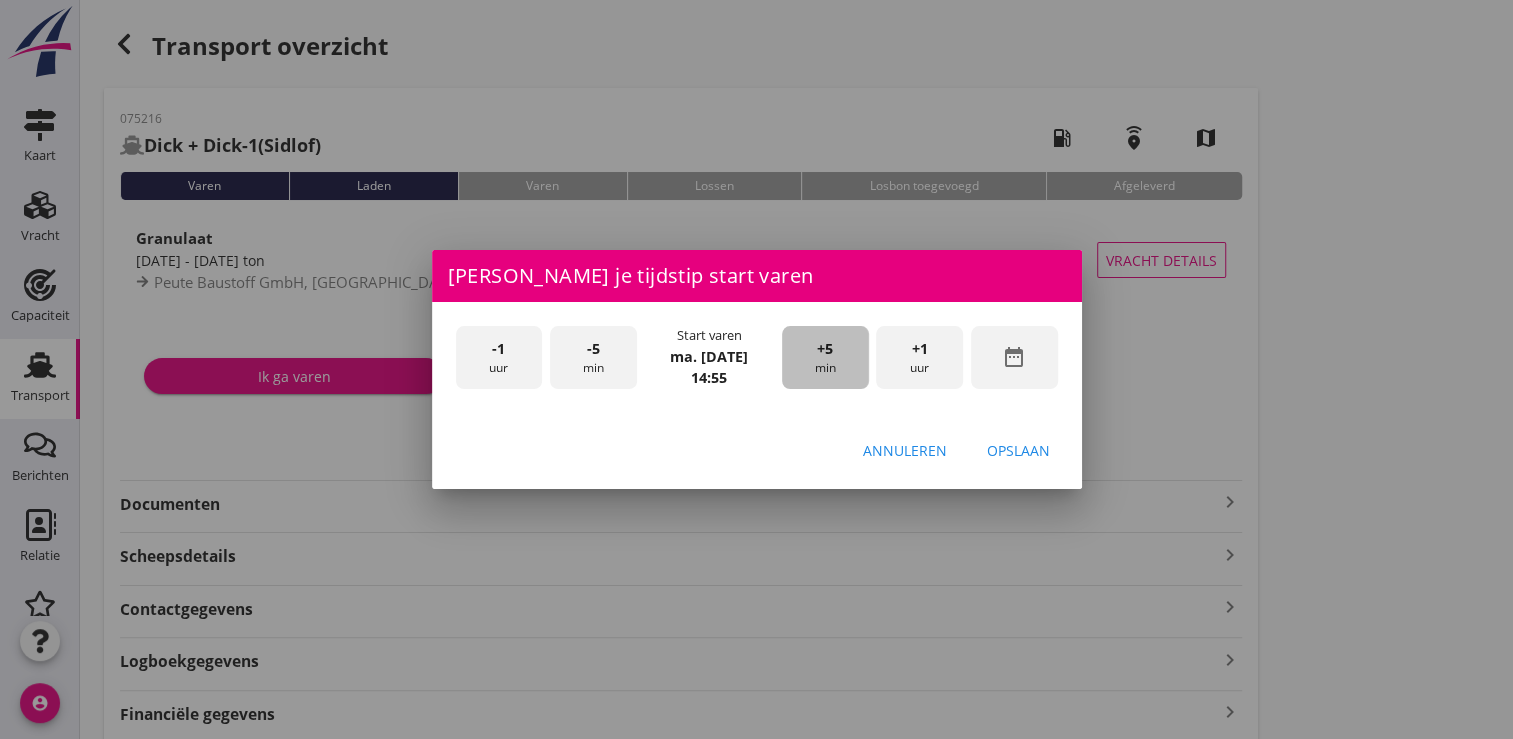 click on "+5  min" at bounding box center [825, 357] 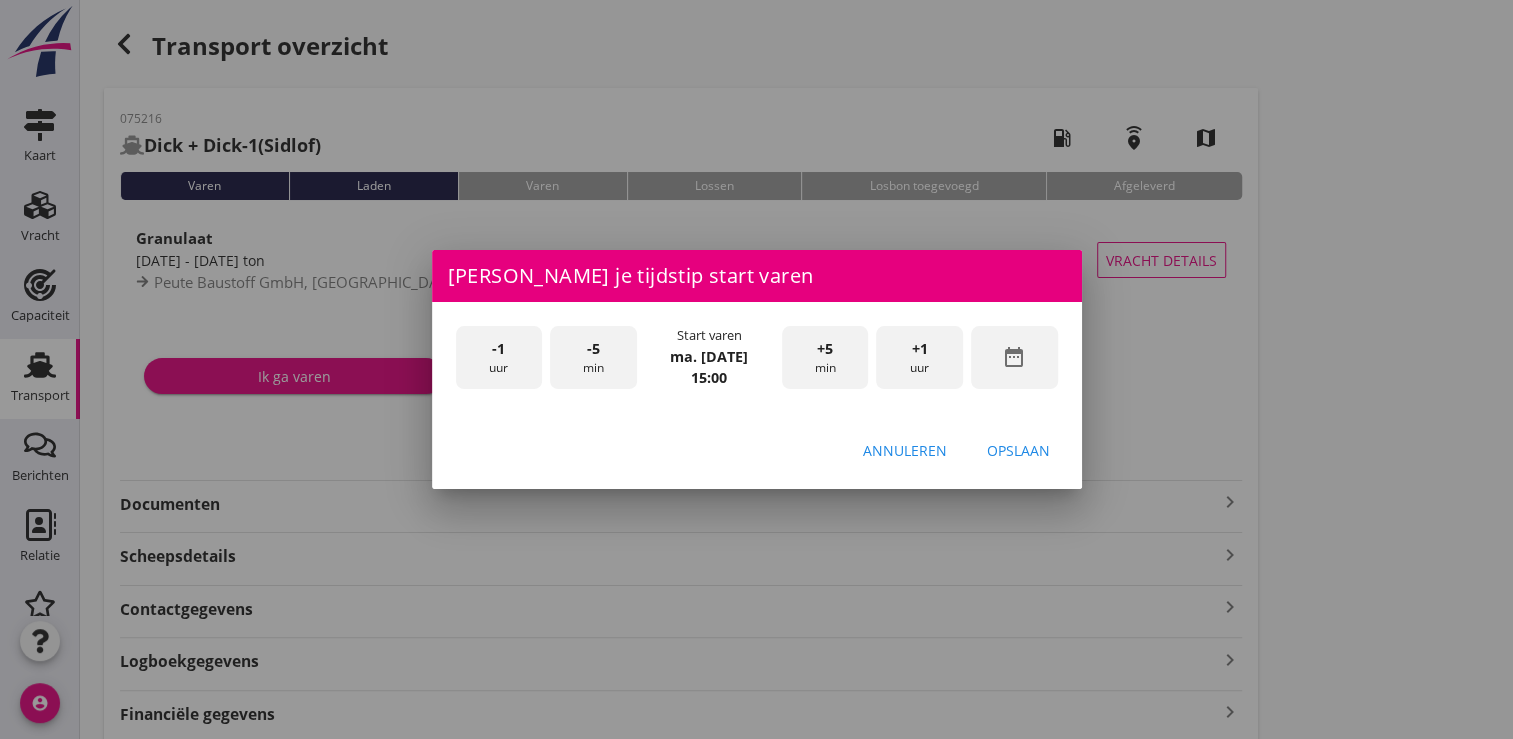 click on "Opslaan" at bounding box center (1018, 450) 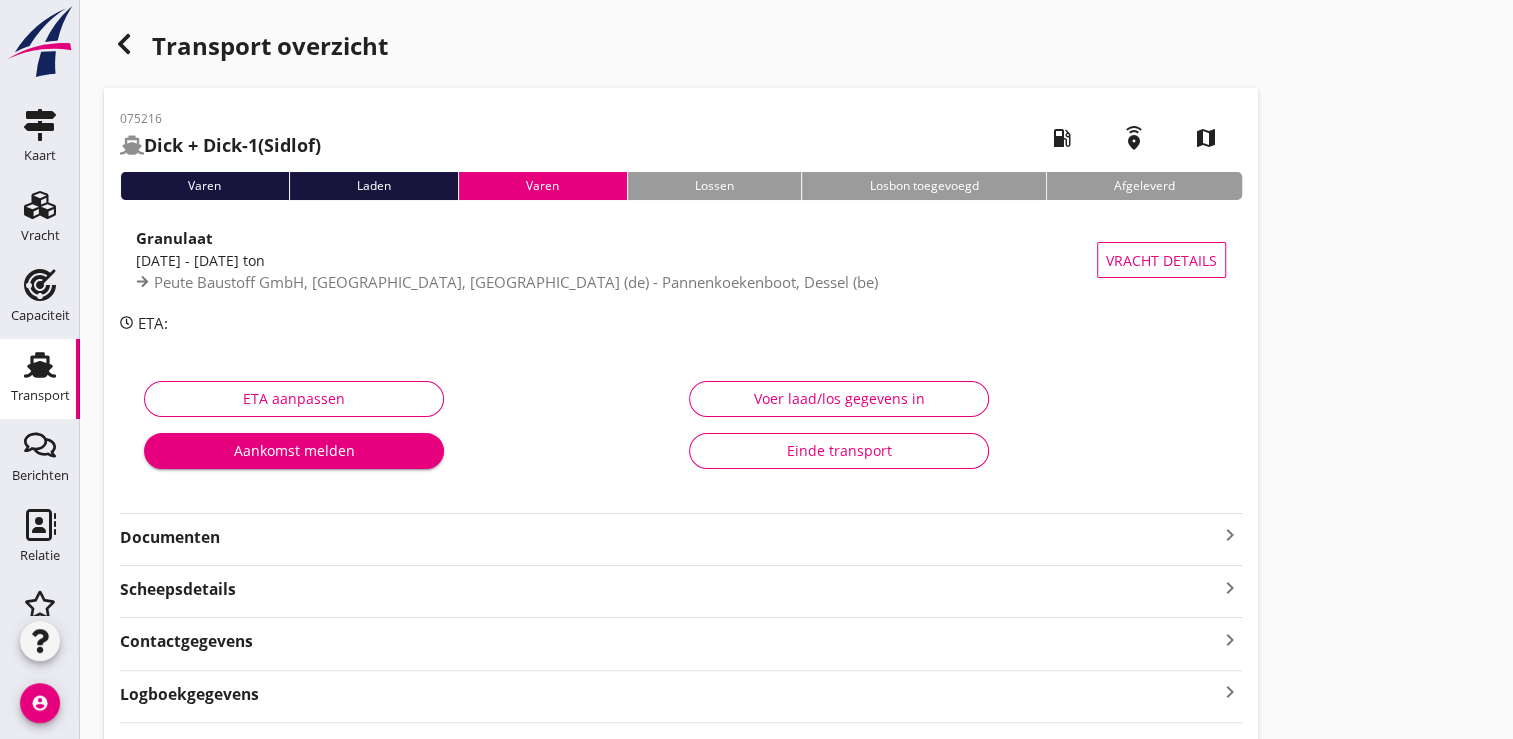 click on "Documenten" at bounding box center [669, 537] 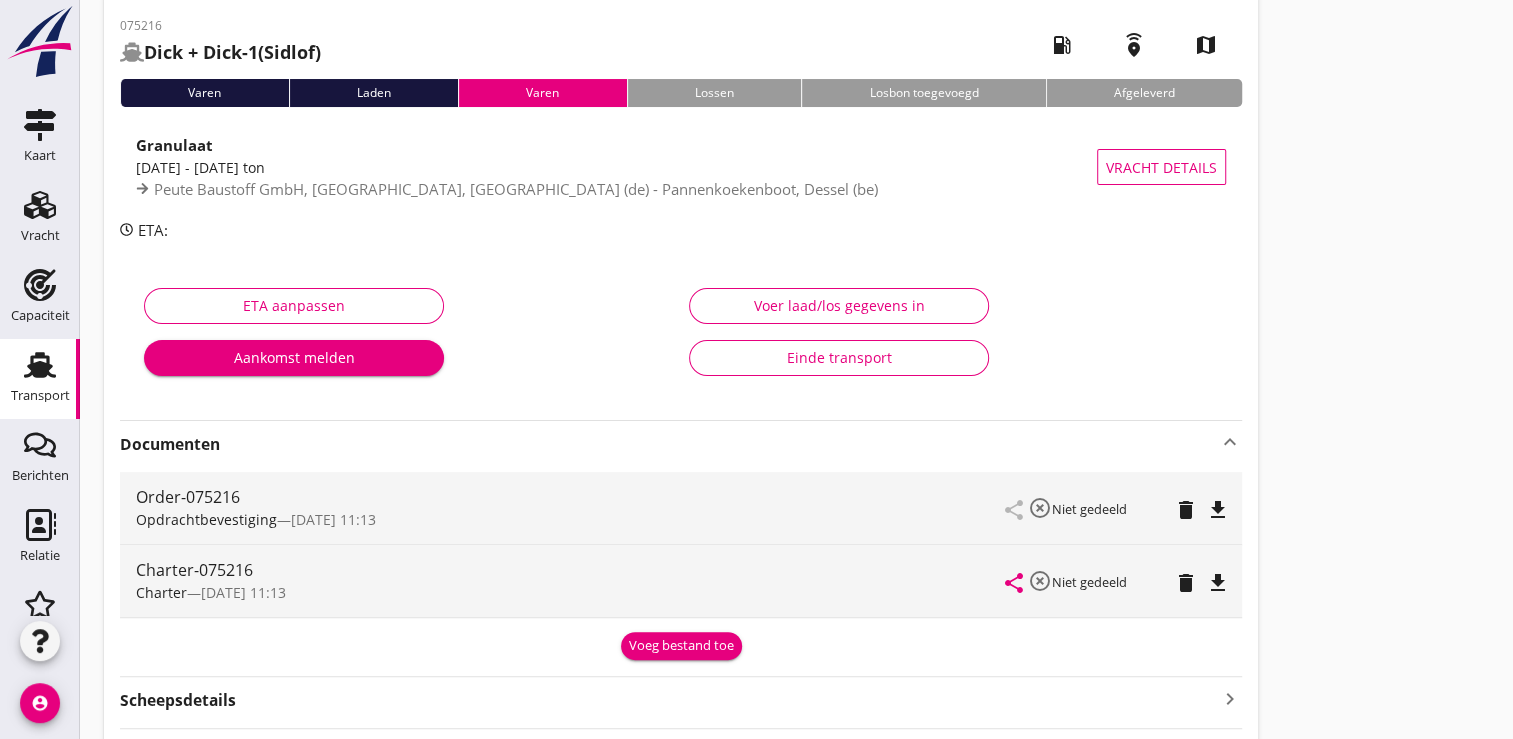 scroll, scrollTop: 314, scrollLeft: 0, axis: vertical 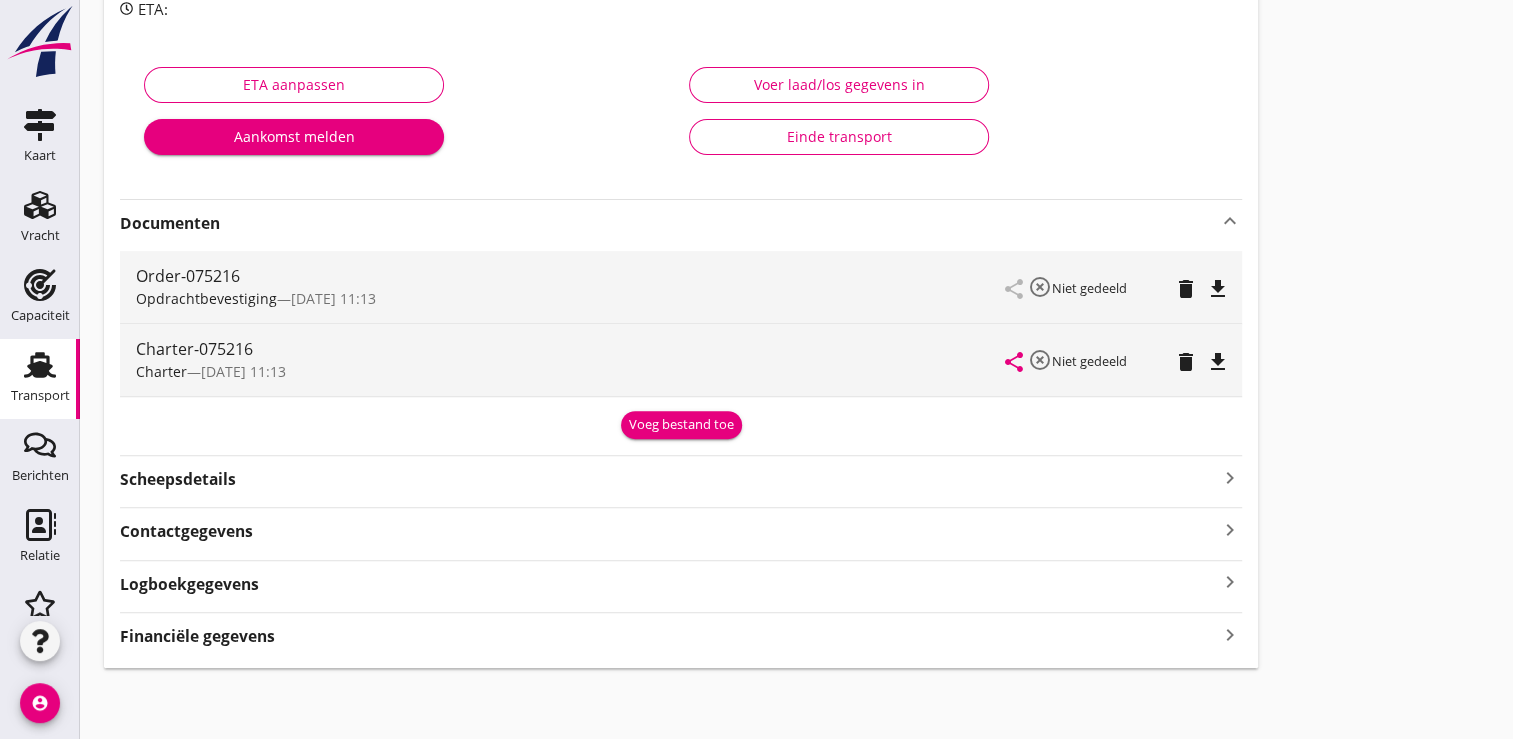 click on "Voeg bestand toe" at bounding box center [681, 425] 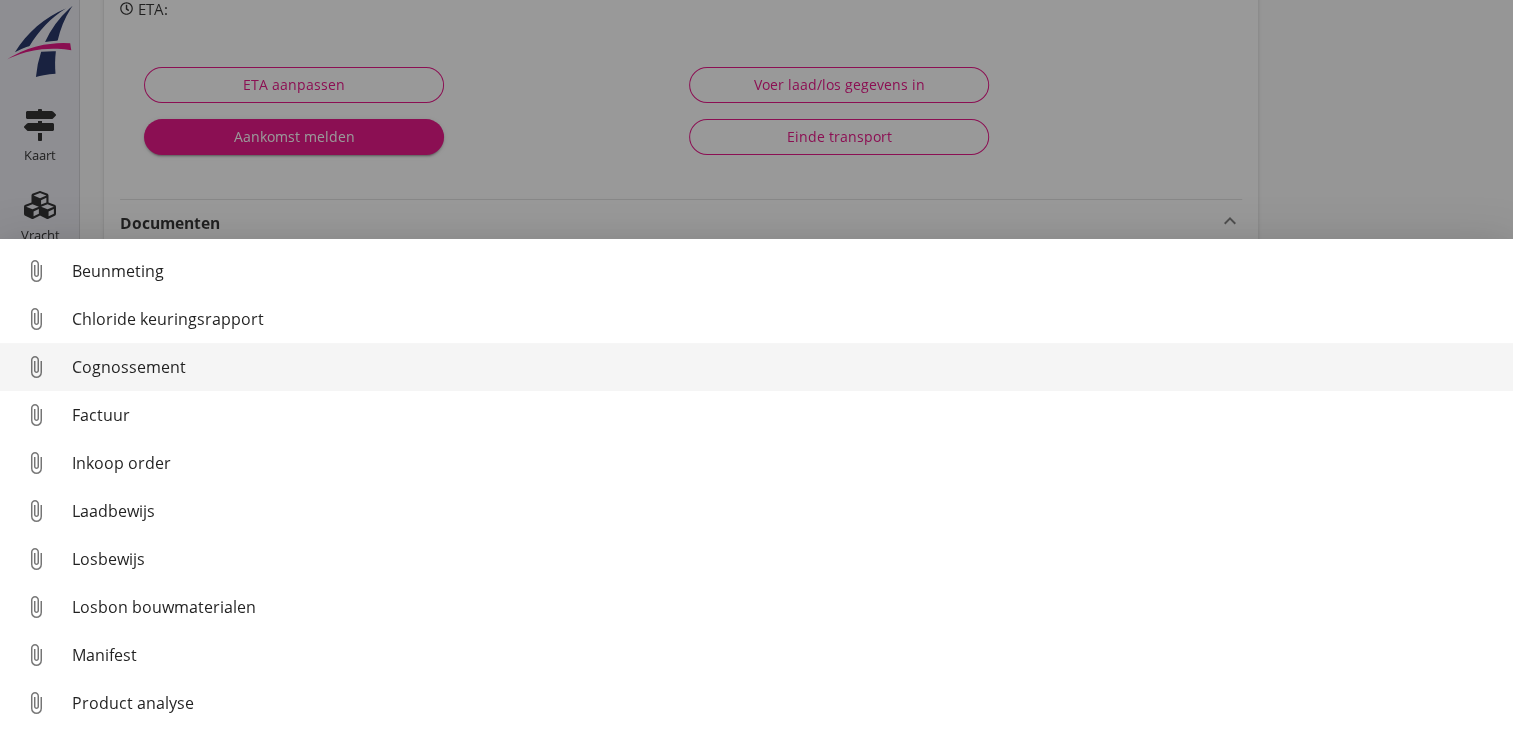 click on "Cognossement" at bounding box center [784, 367] 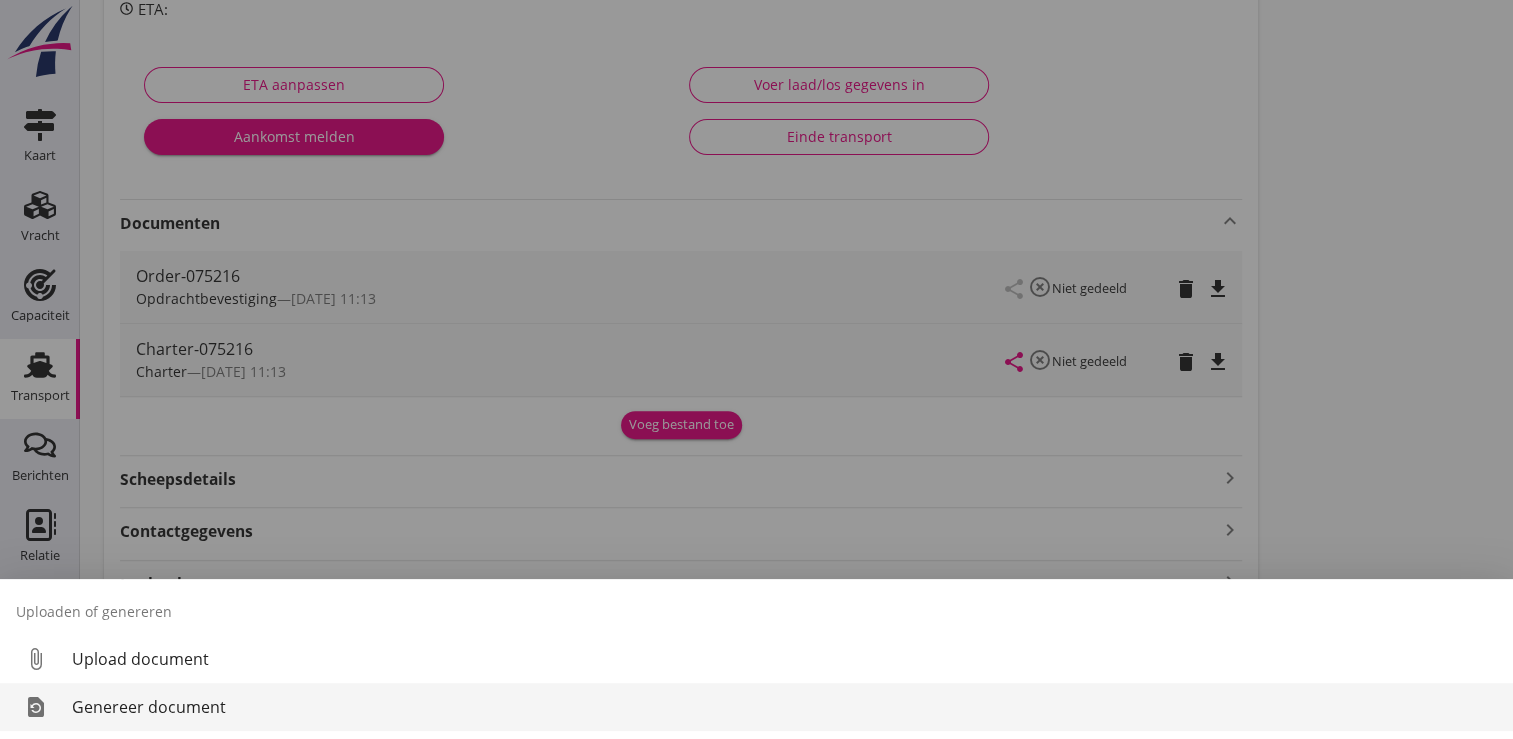 click on "Genereer document" at bounding box center [784, 707] 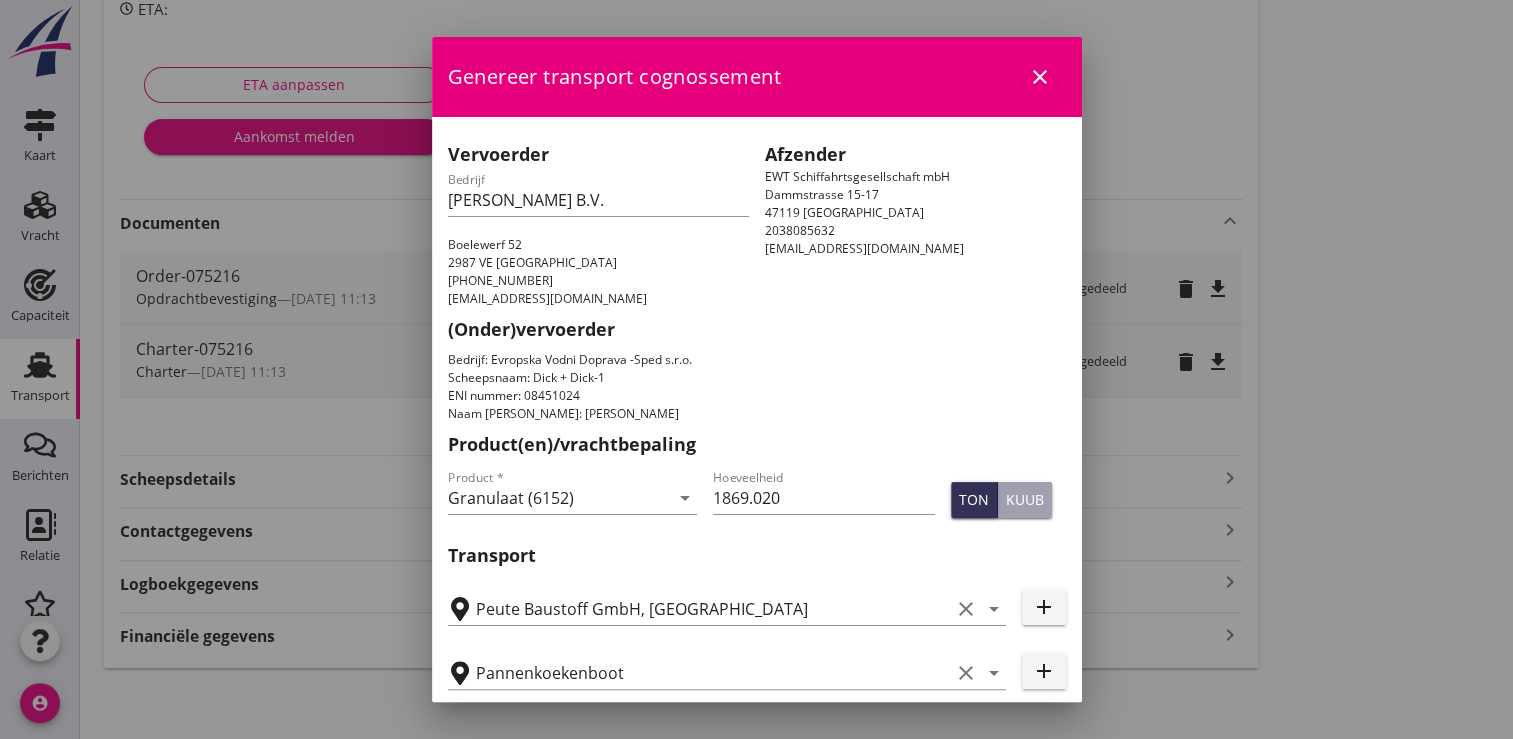 click on "close" at bounding box center [1040, 77] 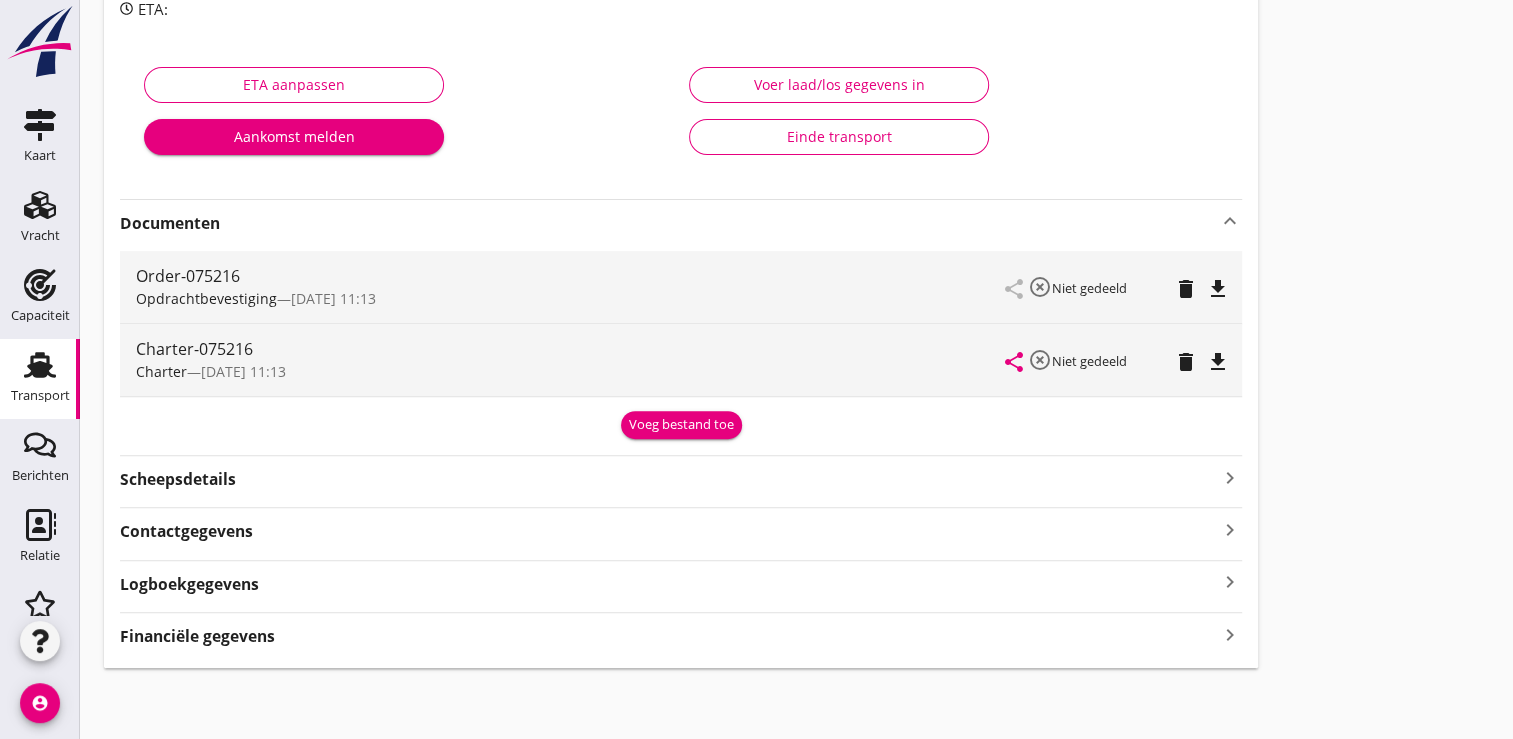 click on "Voeg bestand toe" at bounding box center [681, 425] 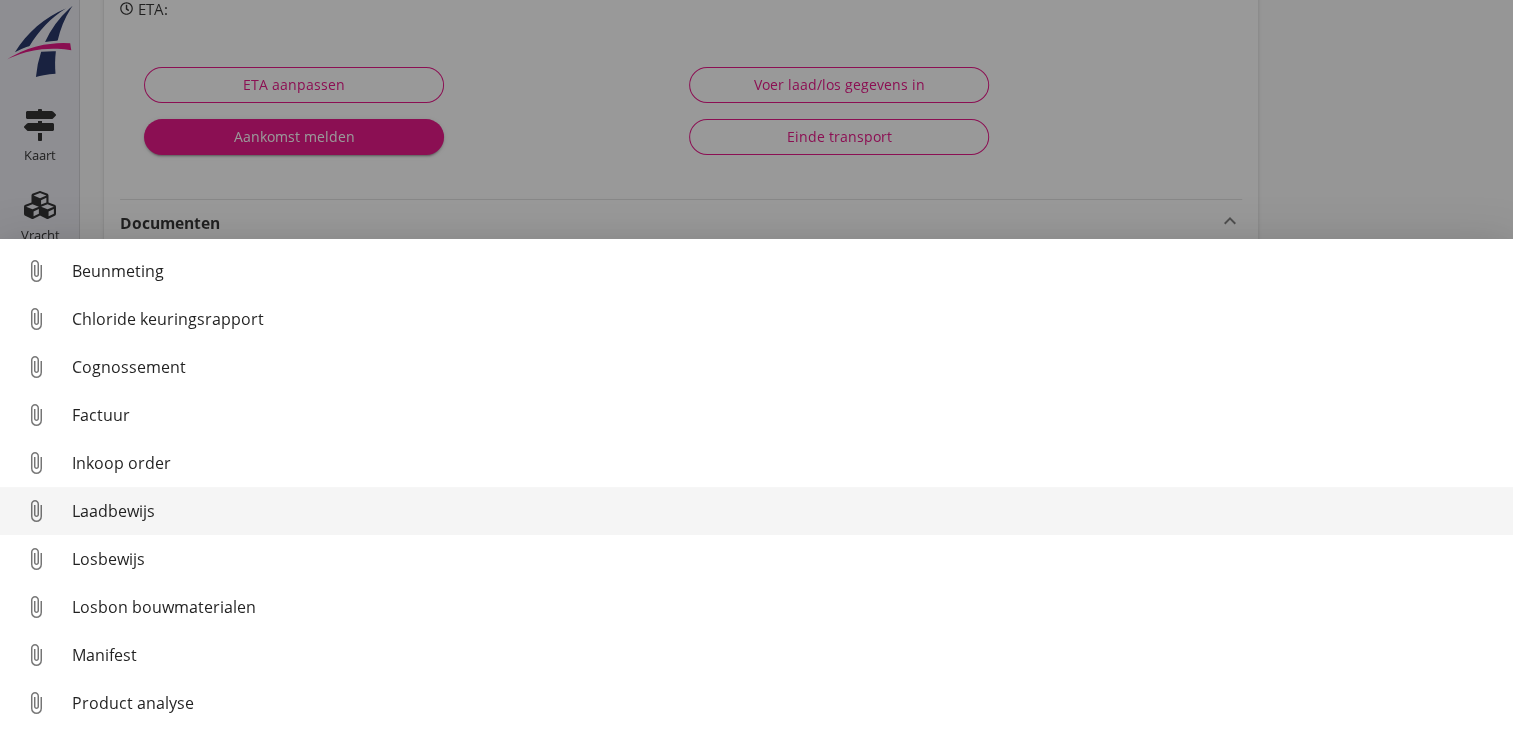 click on "Laadbewijs" at bounding box center [784, 511] 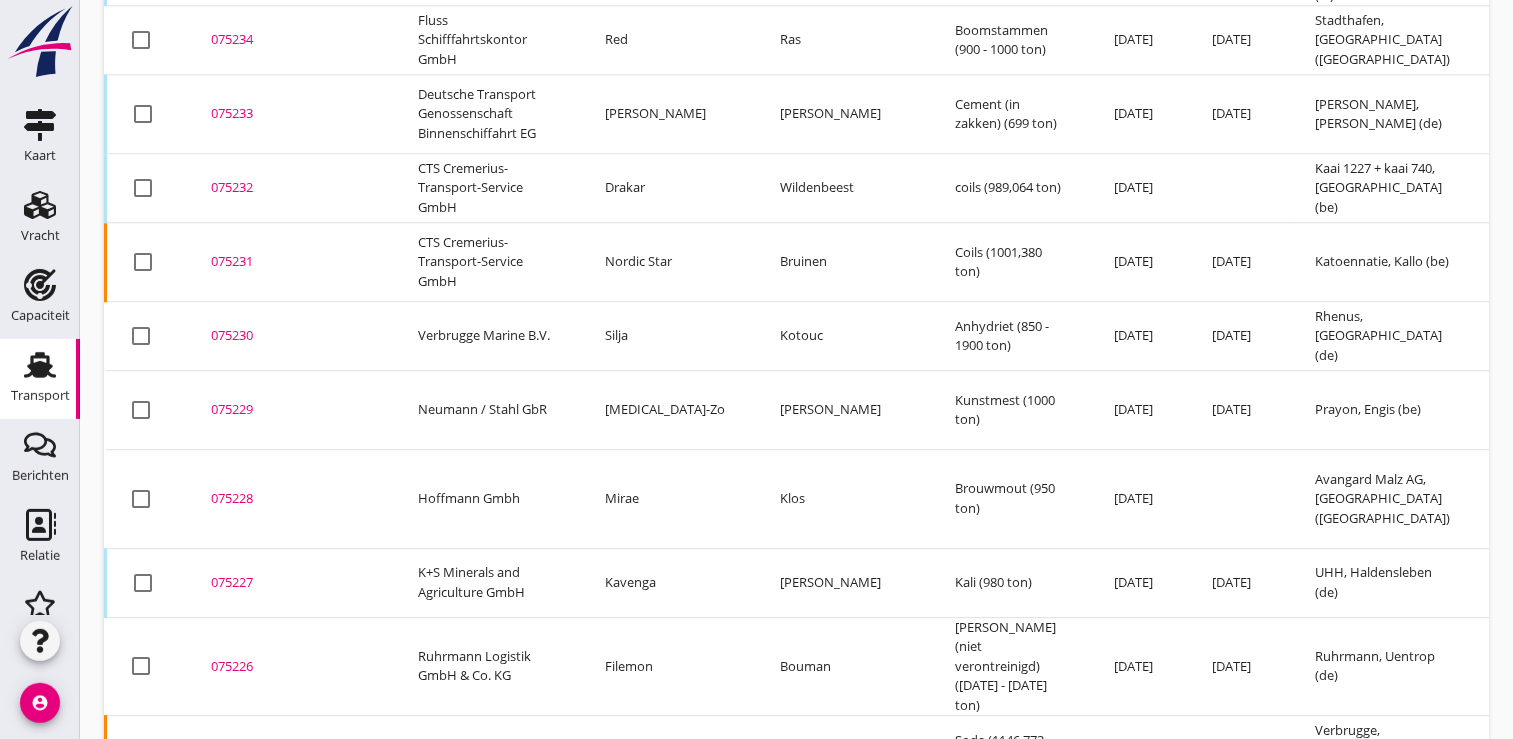 scroll, scrollTop: 2207, scrollLeft: 0, axis: vertical 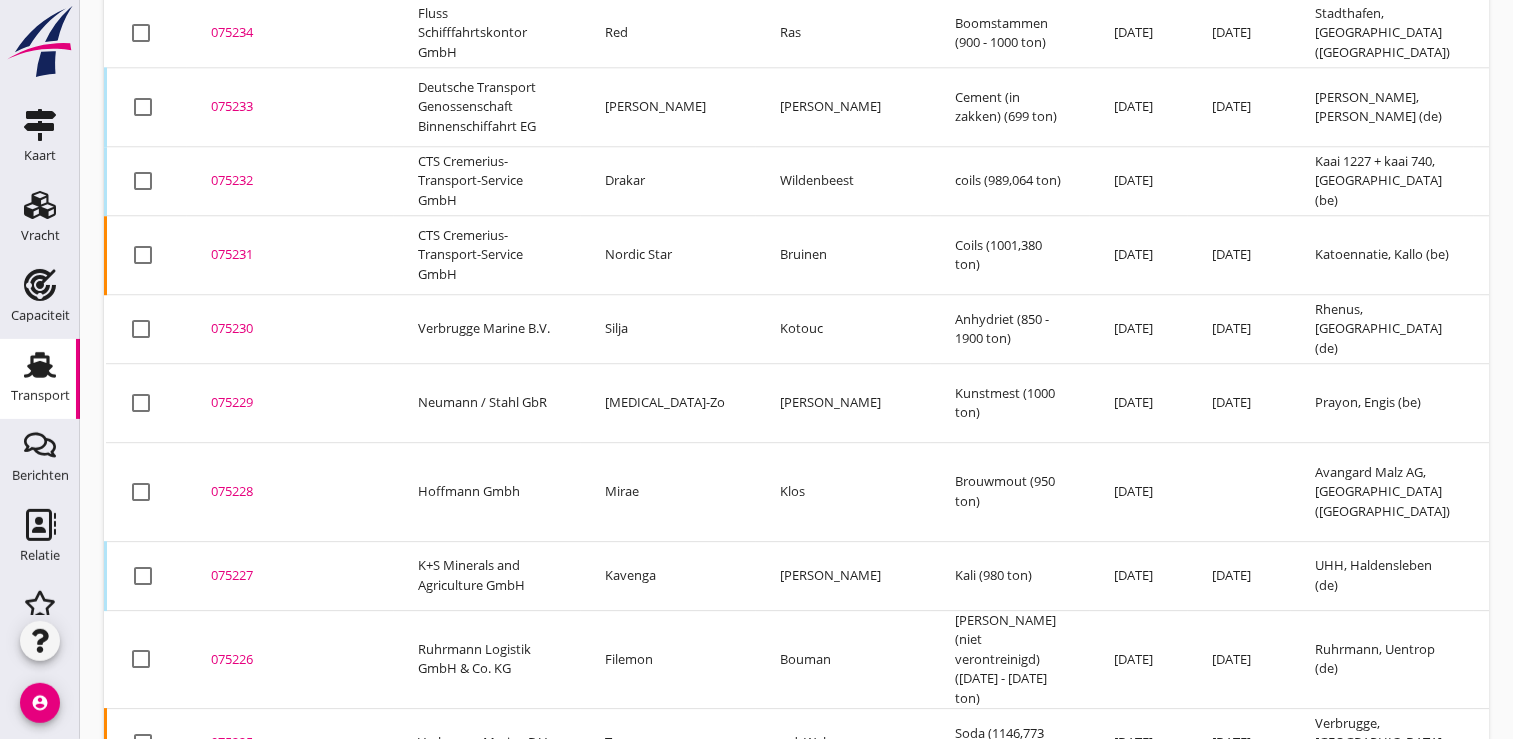 click on "075226" at bounding box center [290, 660] 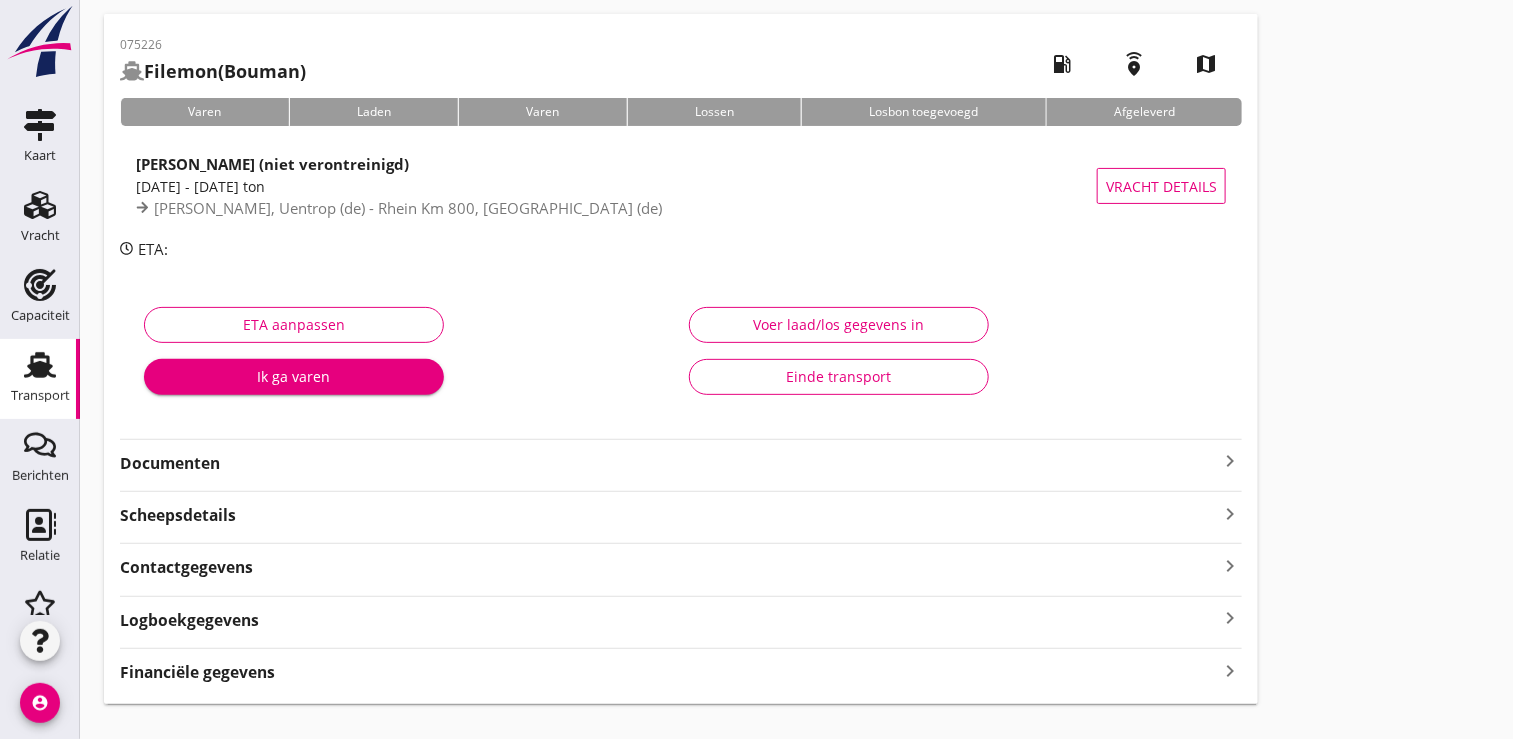 scroll, scrollTop: 110, scrollLeft: 0, axis: vertical 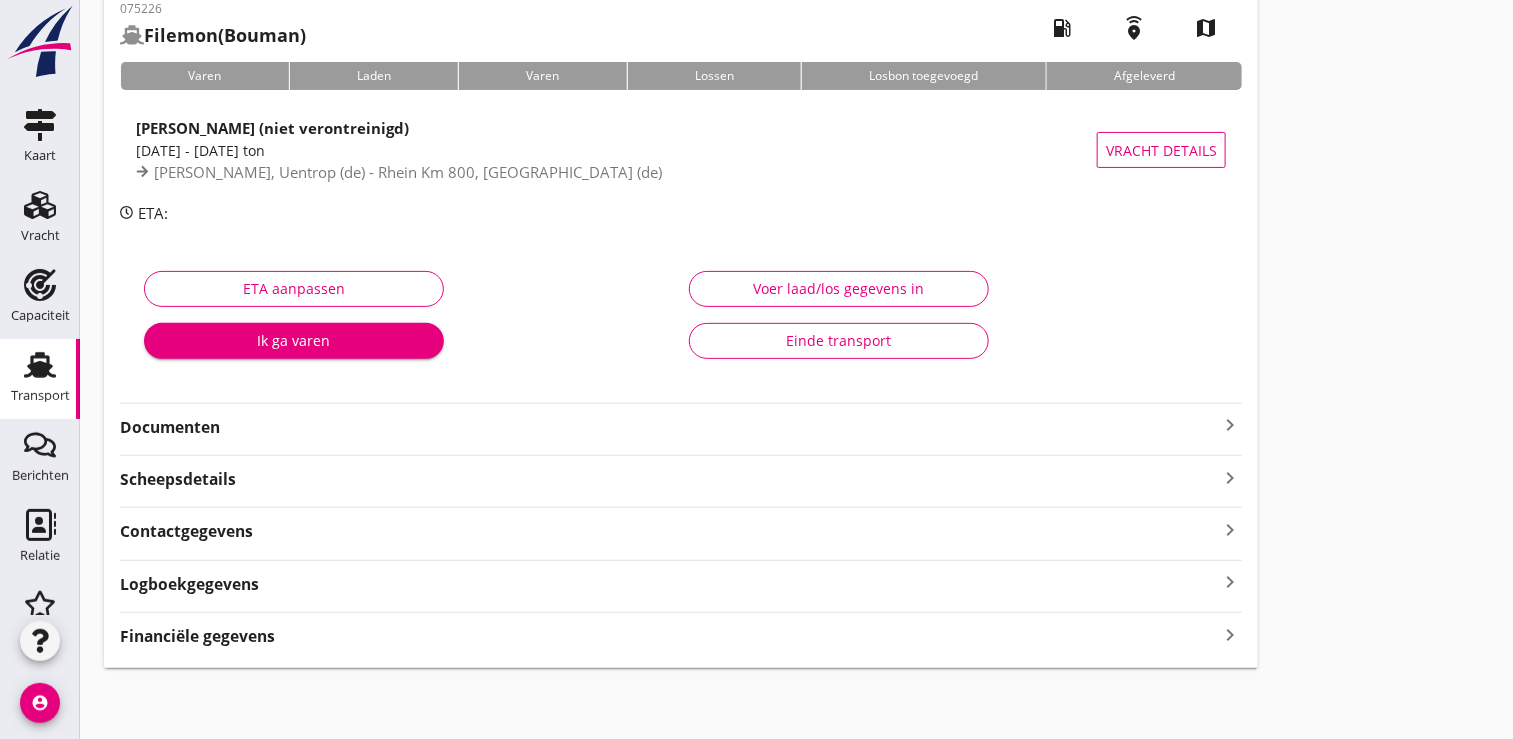 click on "Financiële gegevens" at bounding box center (197, 636) 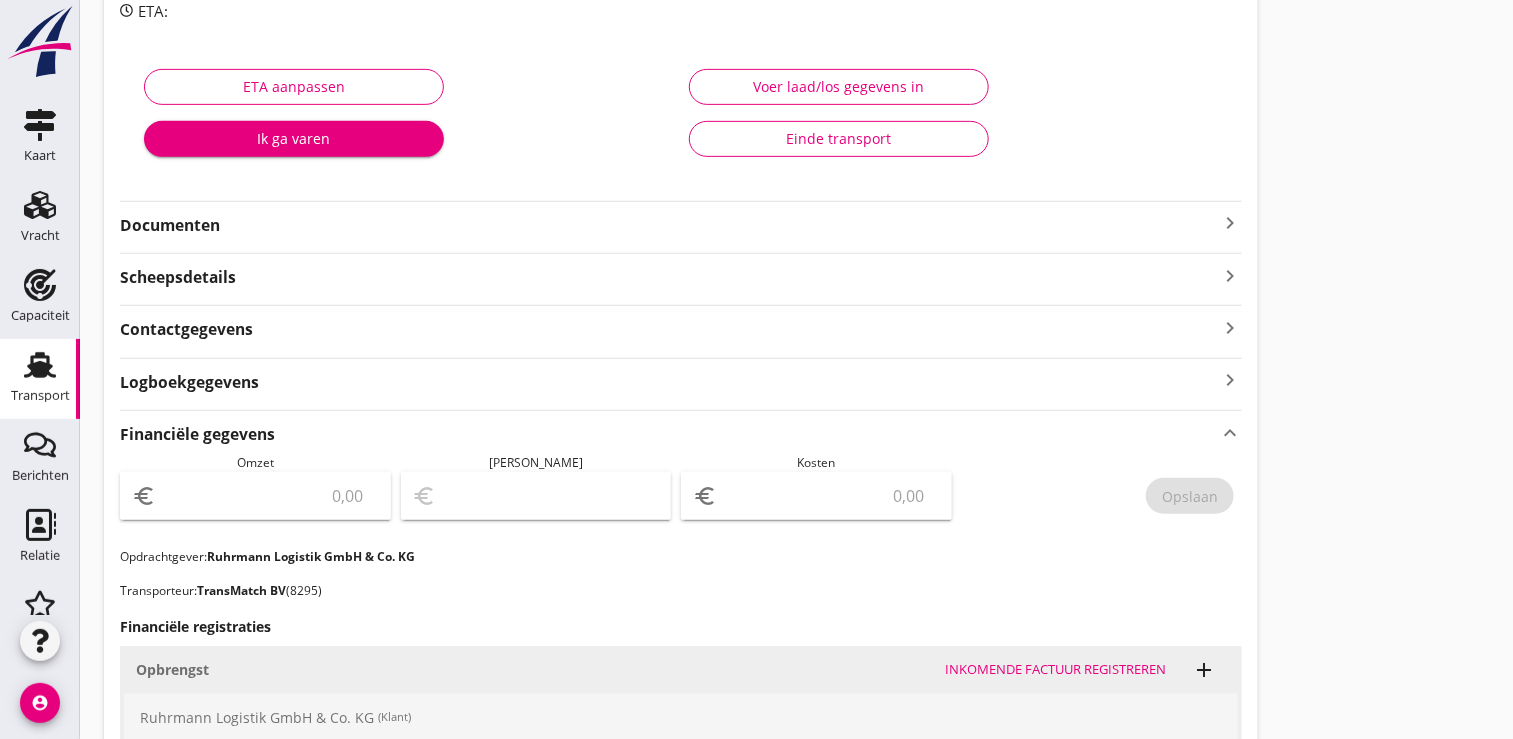 scroll, scrollTop: 0, scrollLeft: 0, axis: both 